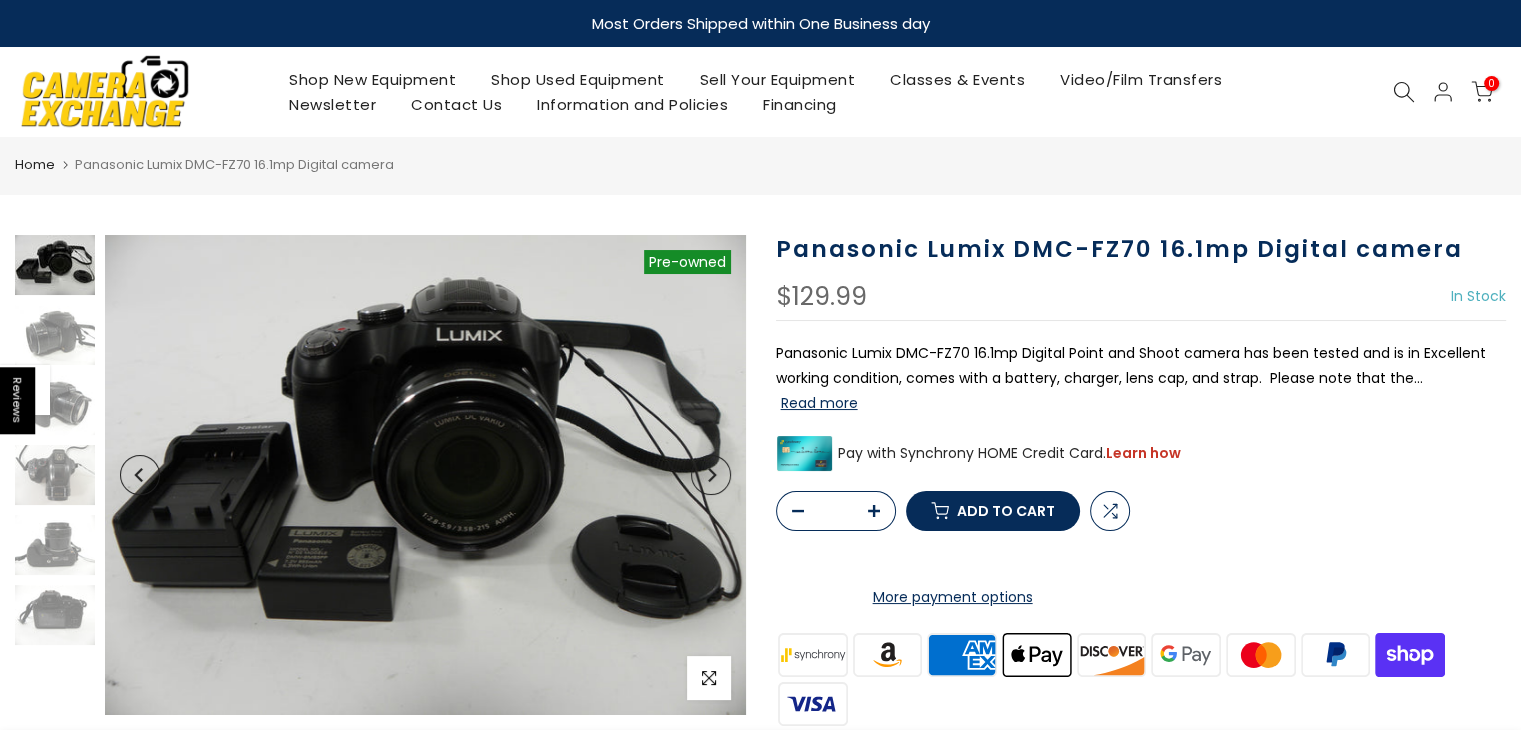 scroll, scrollTop: 0, scrollLeft: 0, axis: both 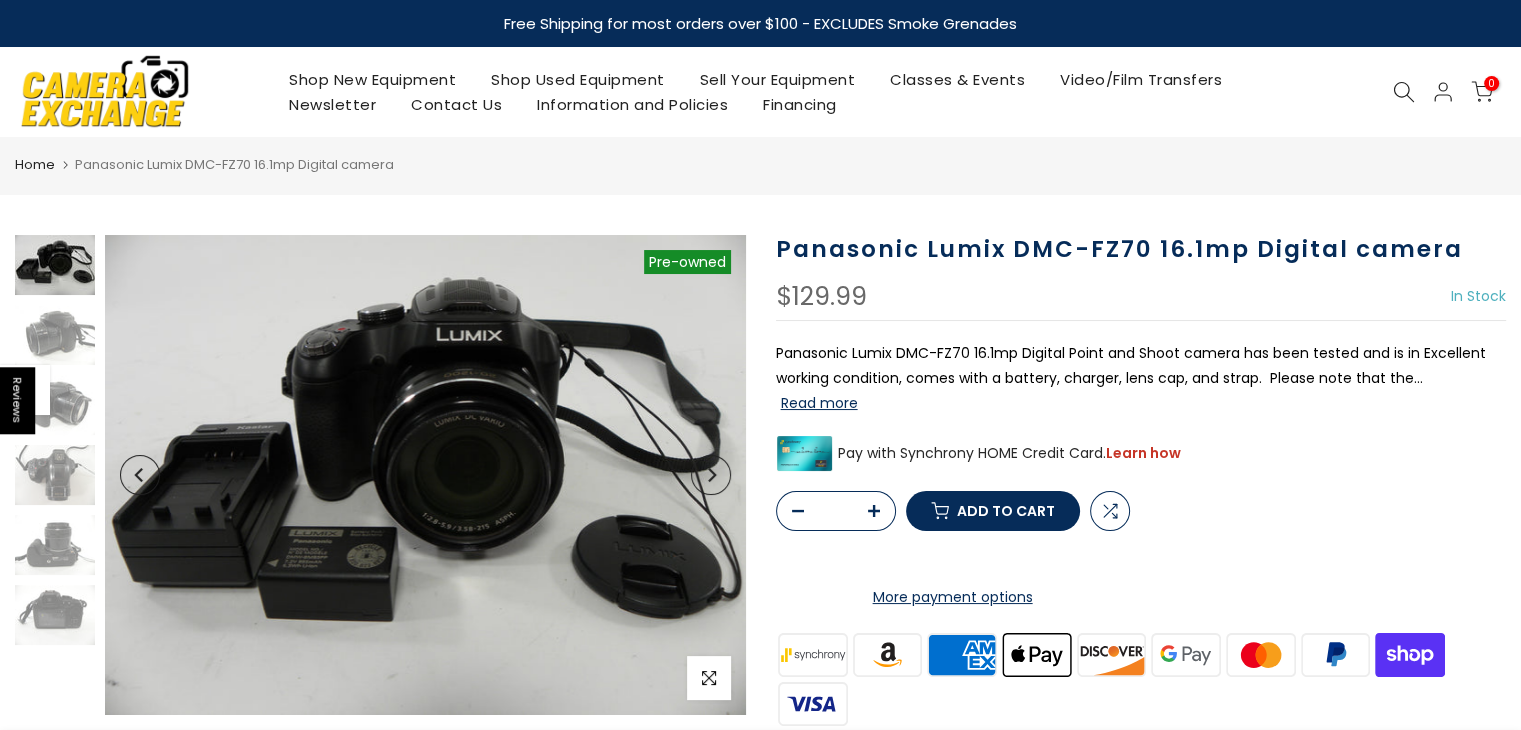 click on "Read more" at bounding box center (819, 403) 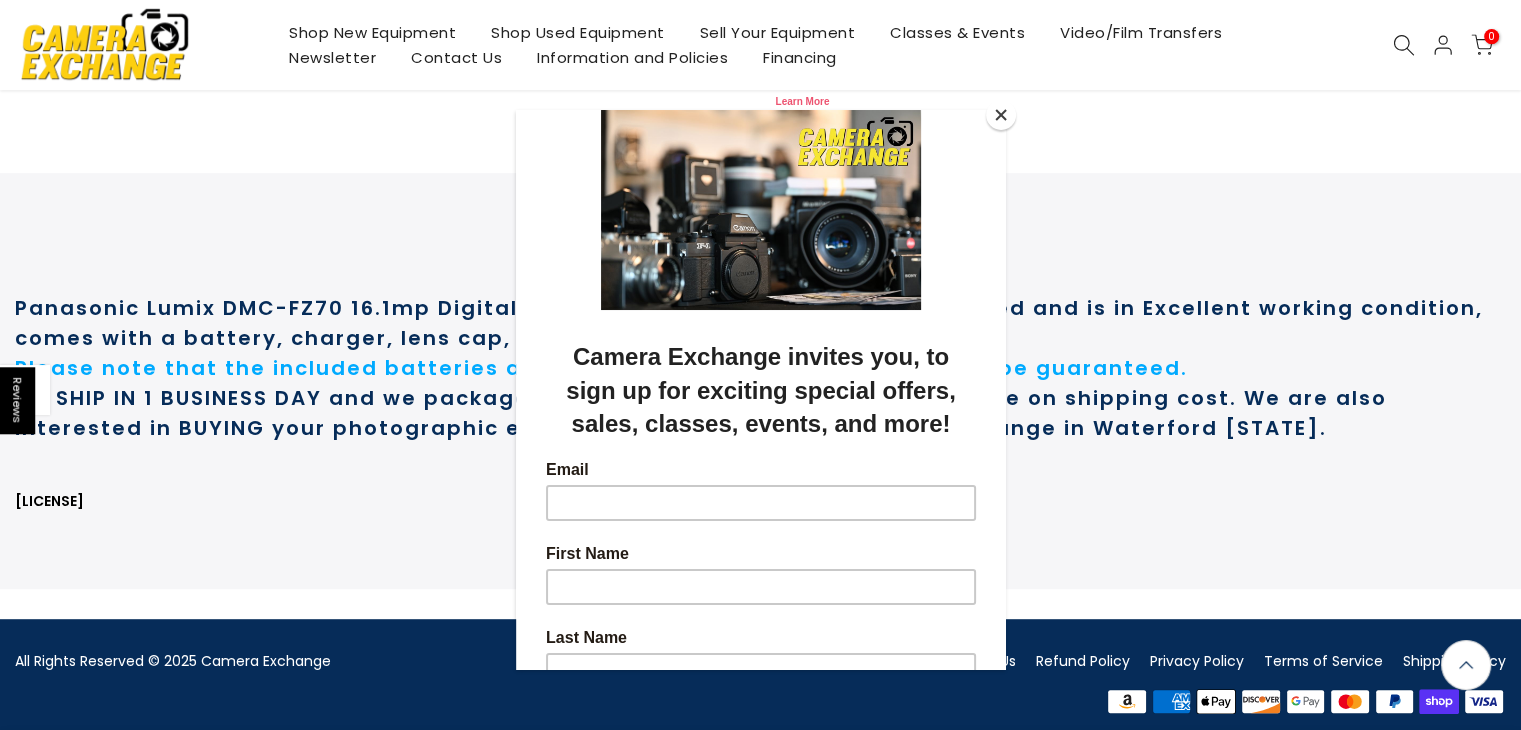 scroll, scrollTop: 922, scrollLeft: 0, axis: vertical 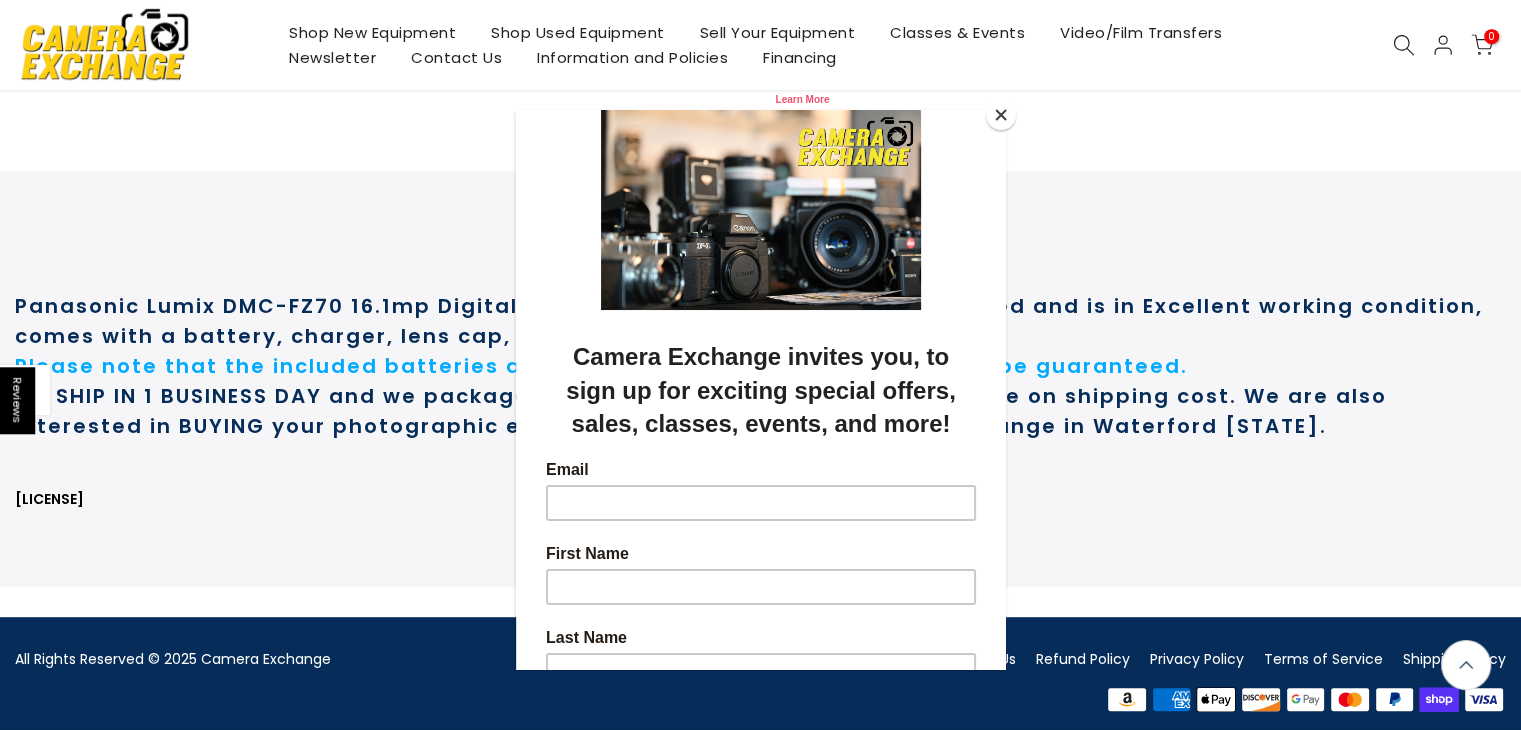click at bounding box center (1001, 115) 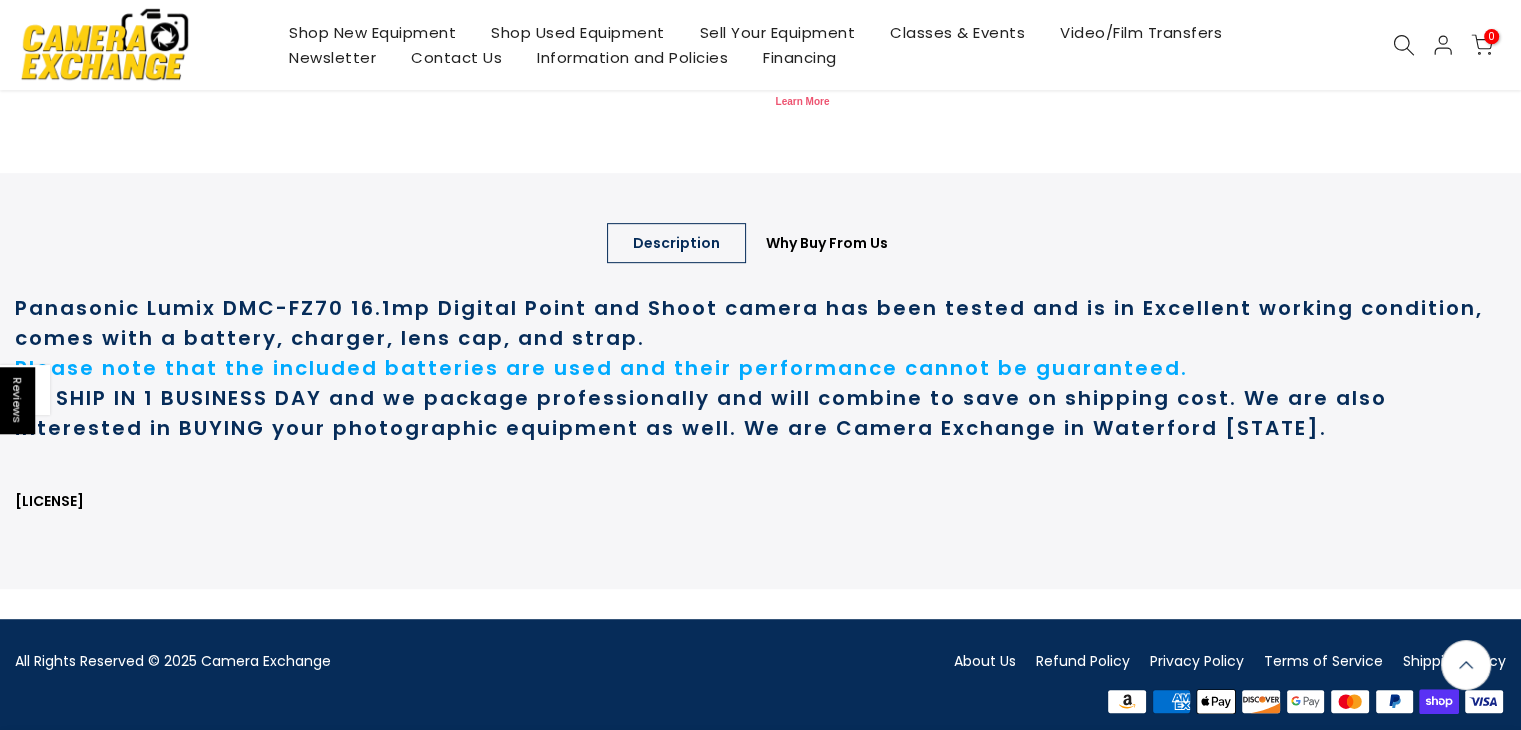 scroll, scrollTop: 922, scrollLeft: 0, axis: vertical 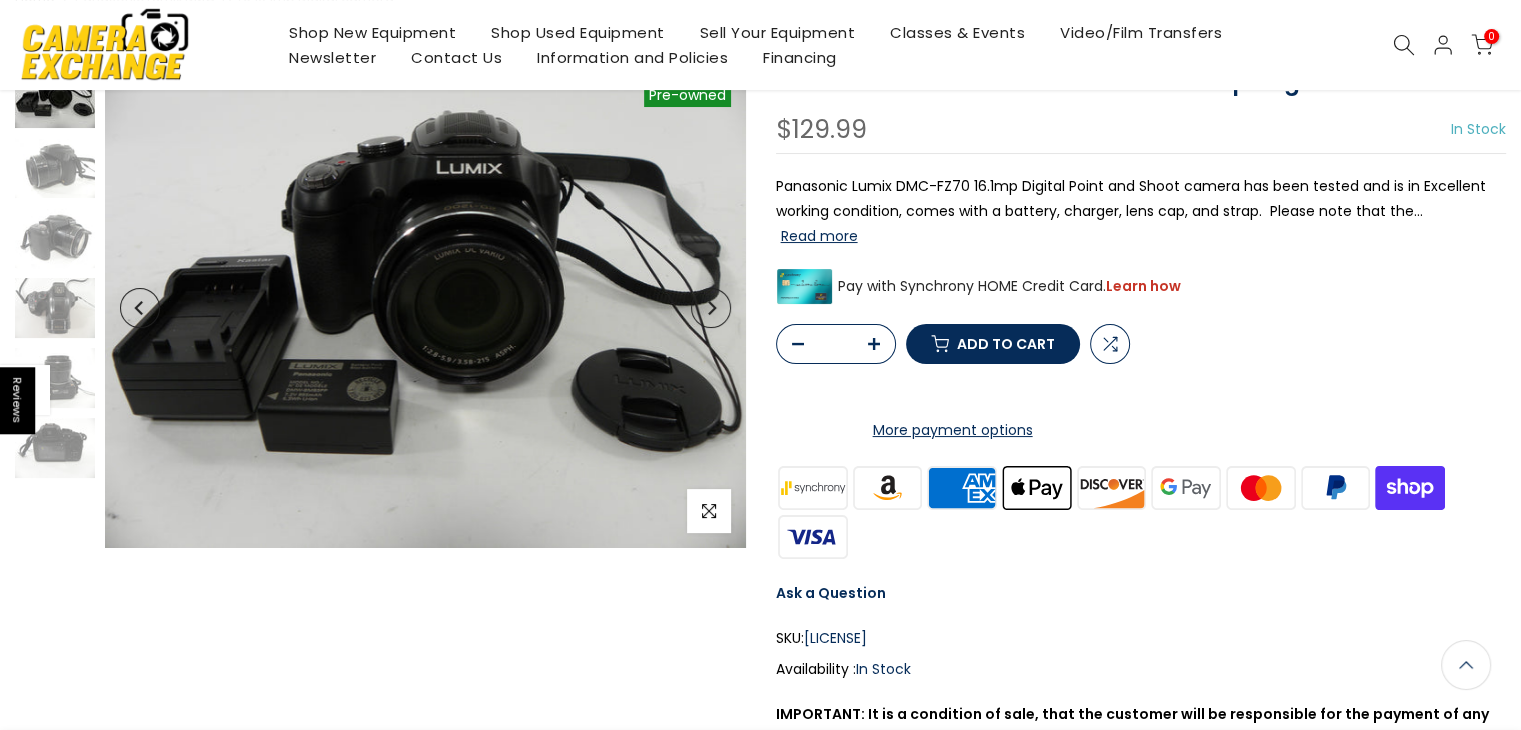 click on "Add to cart" at bounding box center [1006, 344] 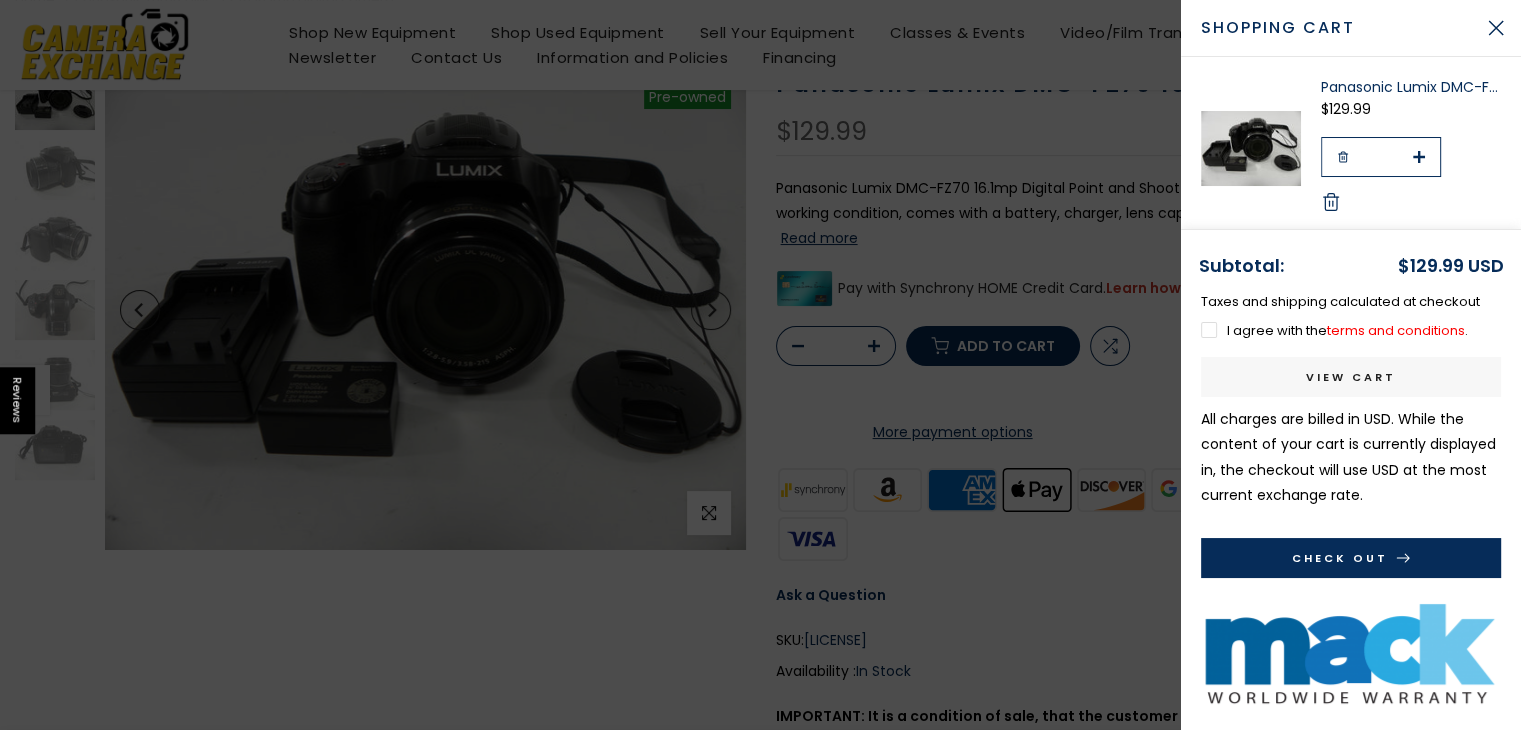 scroll, scrollTop: 167, scrollLeft: 0, axis: vertical 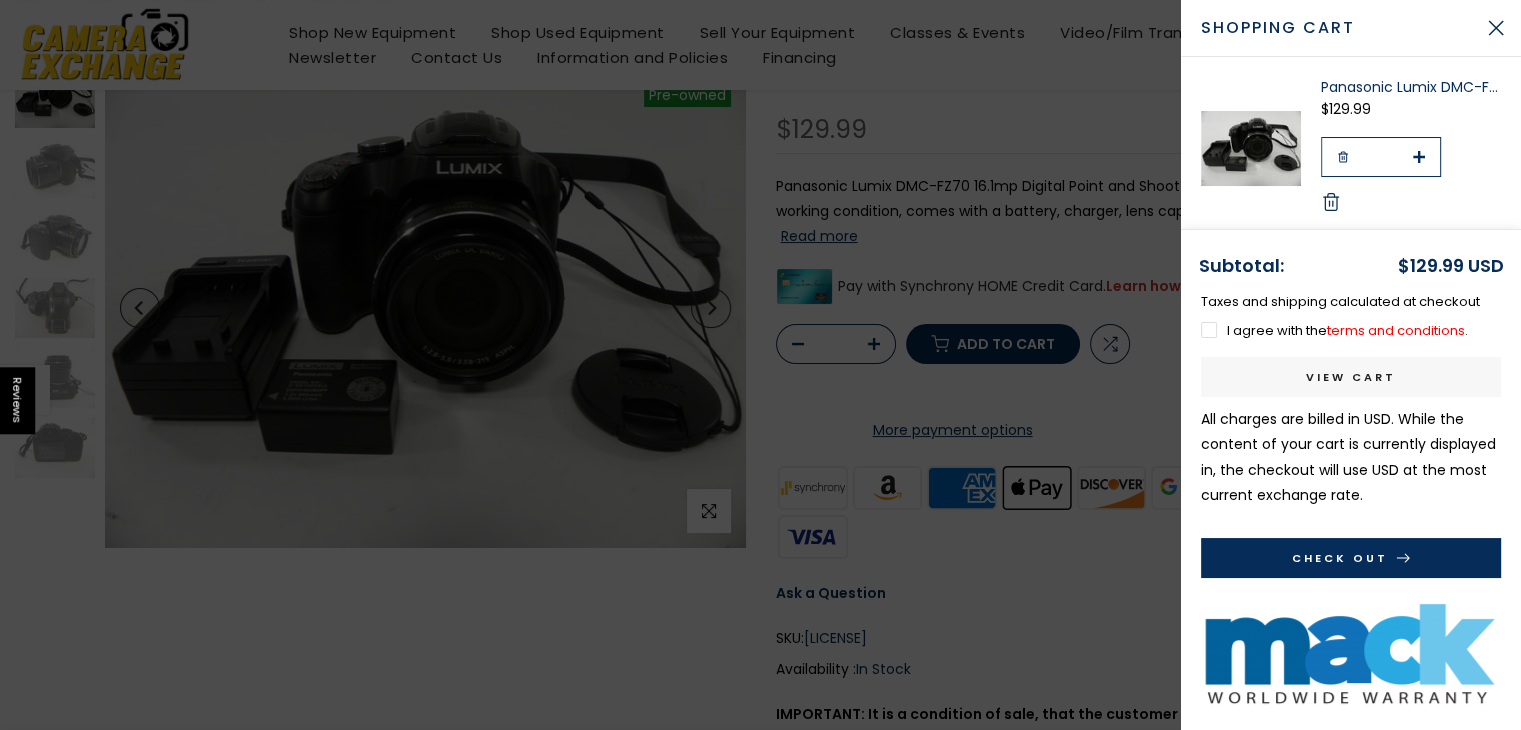 click on "I agree with the  terms and conditions ." at bounding box center (1334, 330) 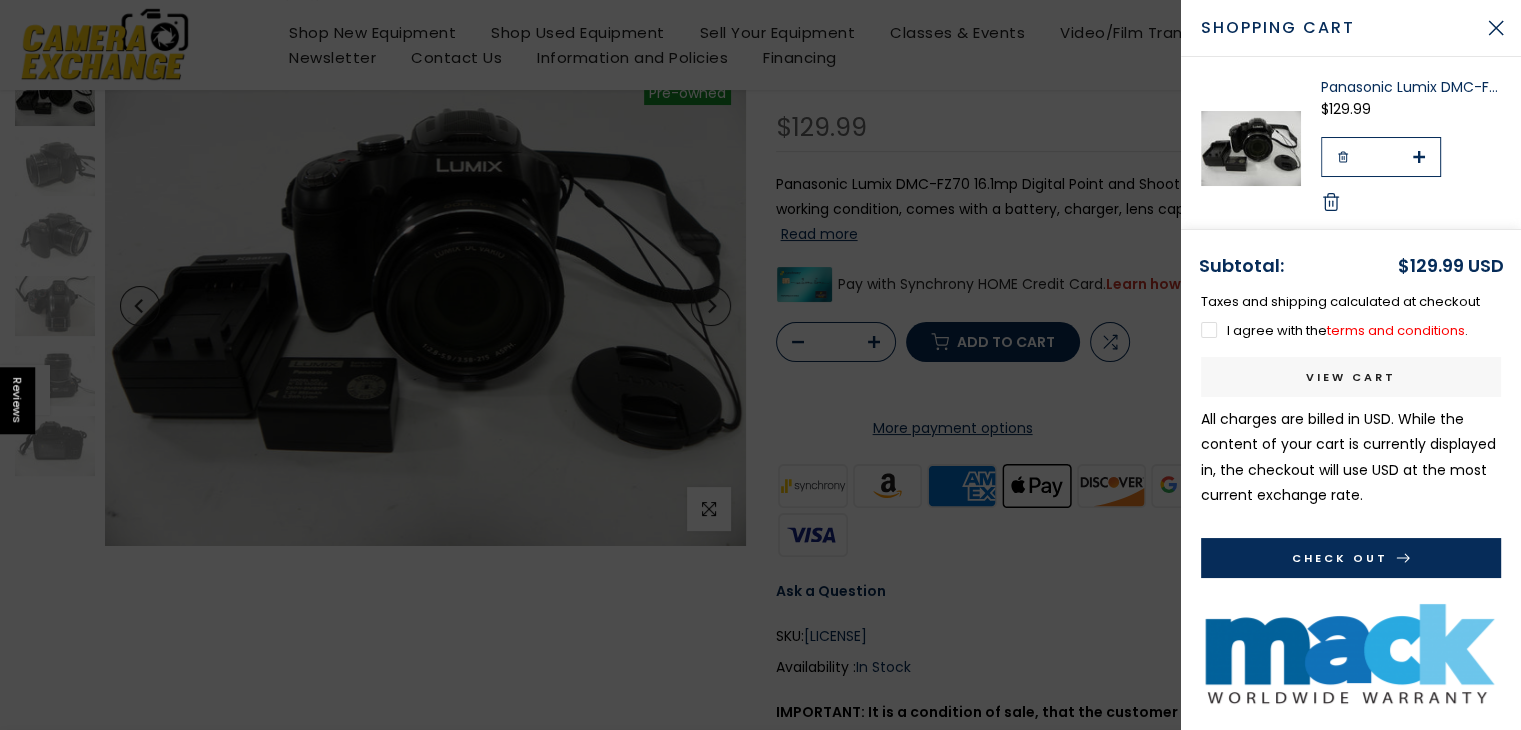 scroll, scrollTop: 165, scrollLeft: 0, axis: vertical 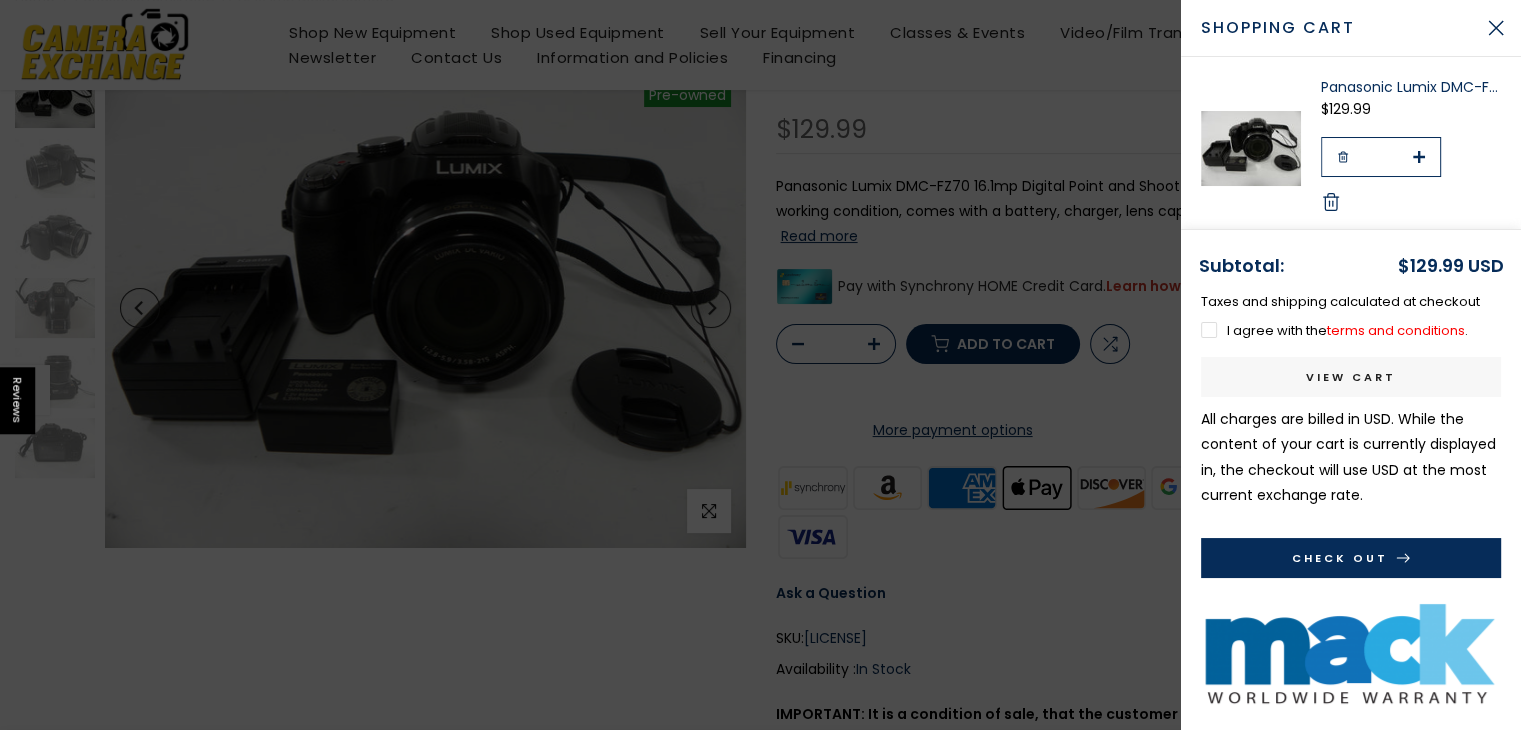 click on "Check Out" at bounding box center [1351, 558] 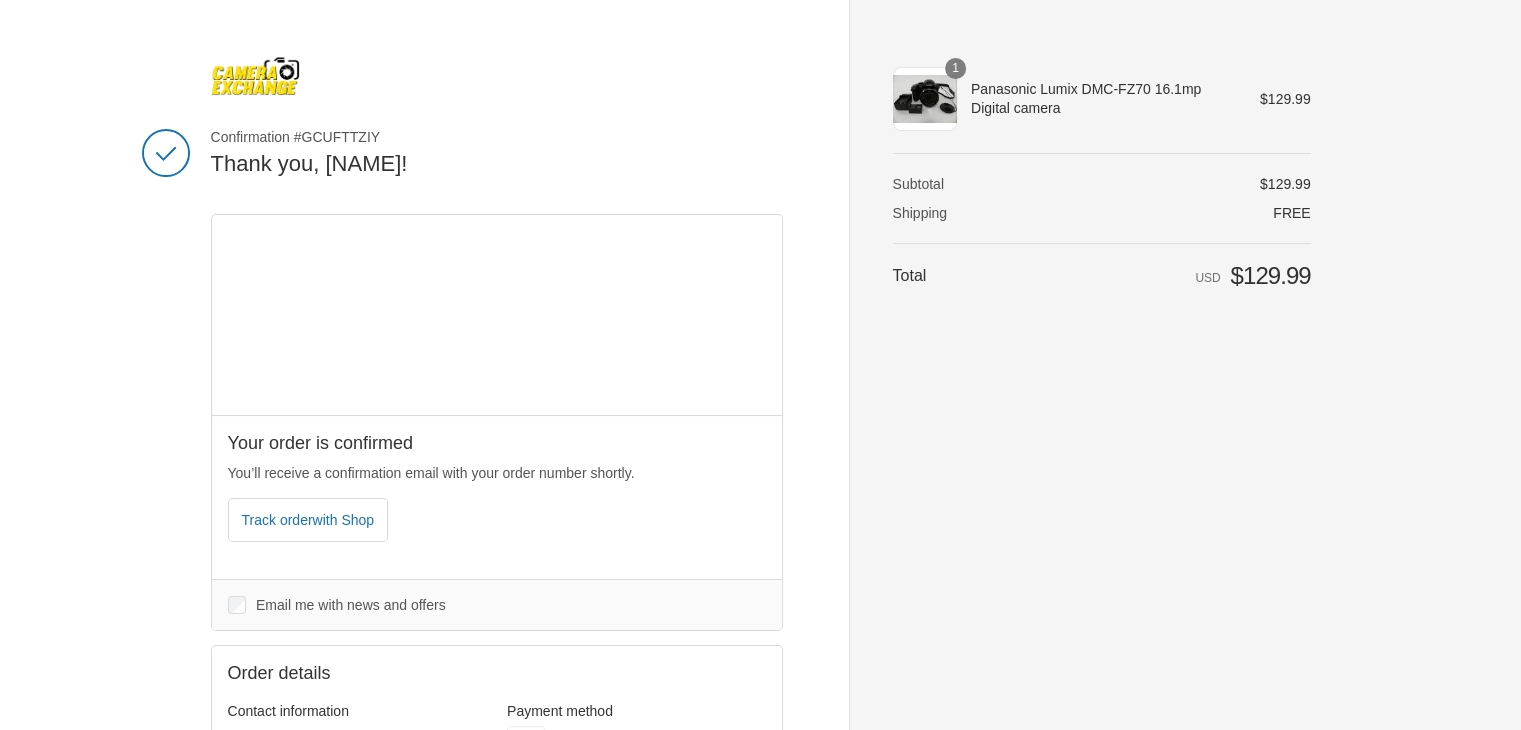 scroll, scrollTop: 0, scrollLeft: 0, axis: both 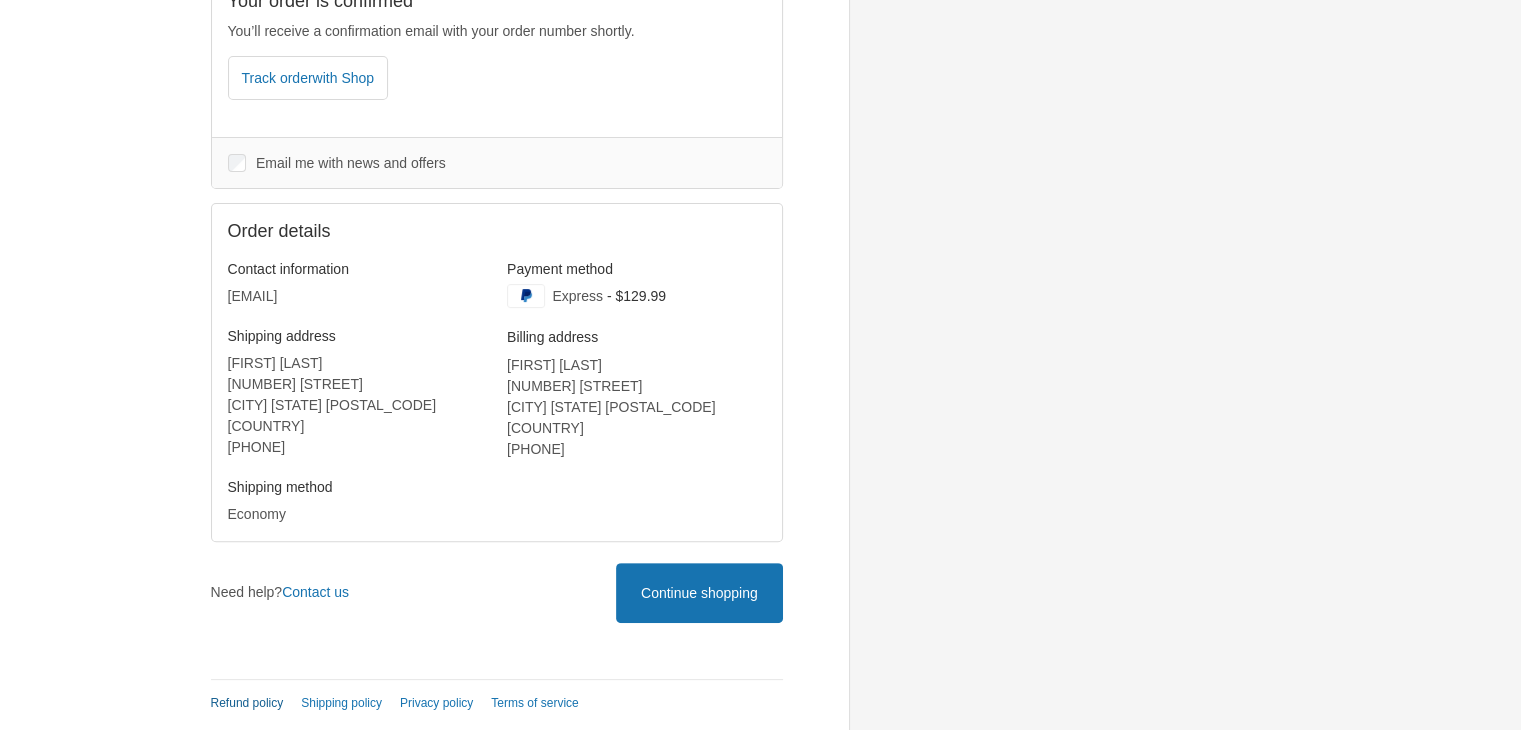 click on "Refund policy" at bounding box center (247, 703) 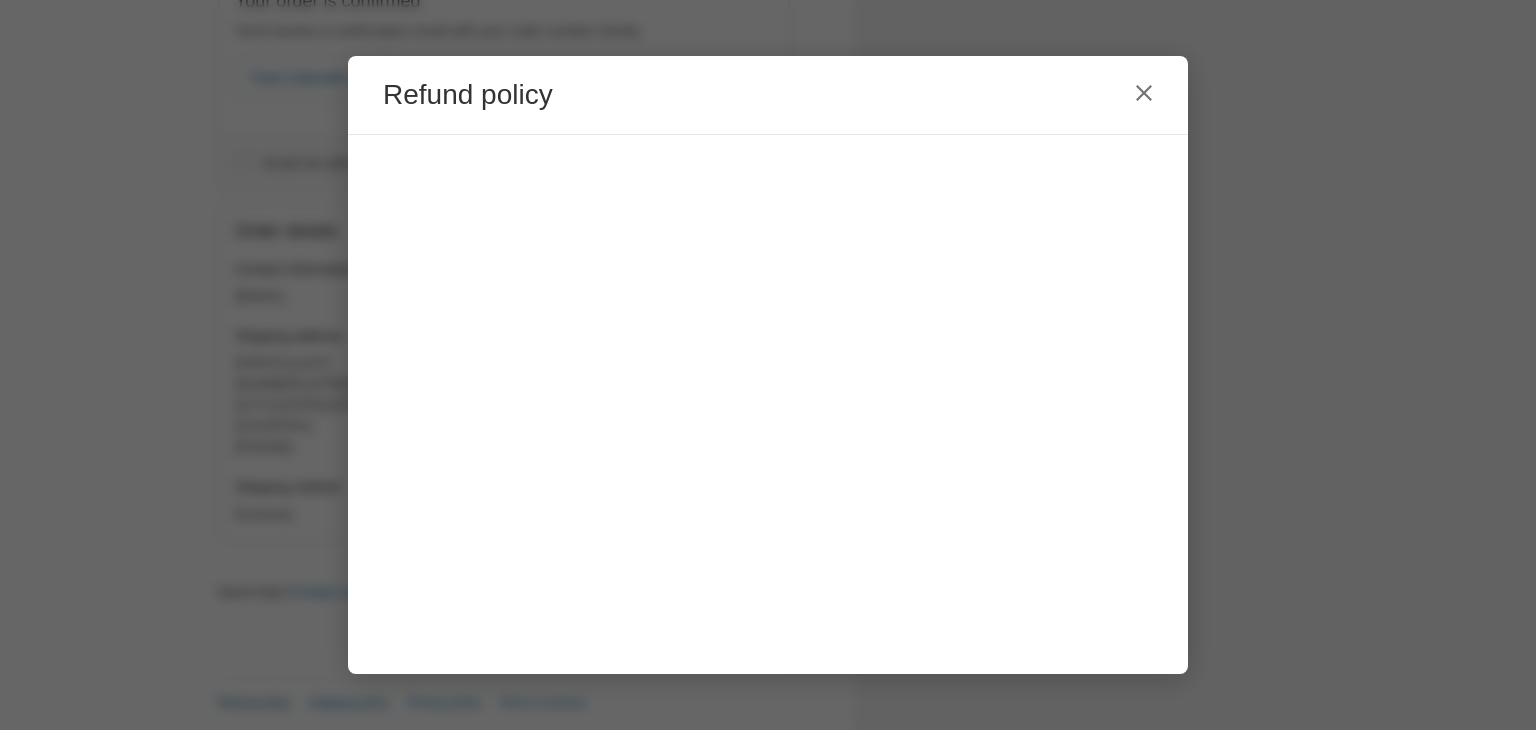 scroll, scrollTop: 0, scrollLeft: 0, axis: both 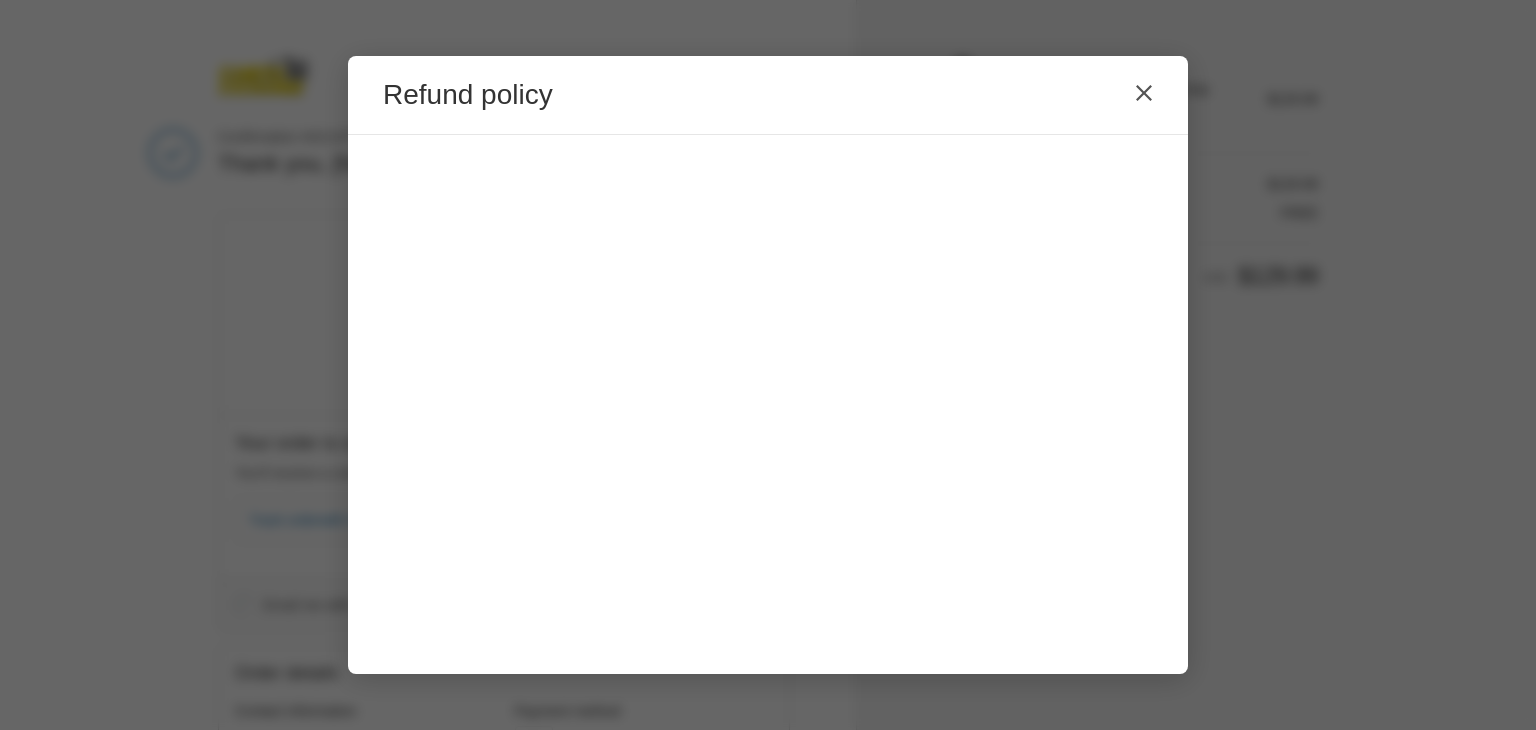 click 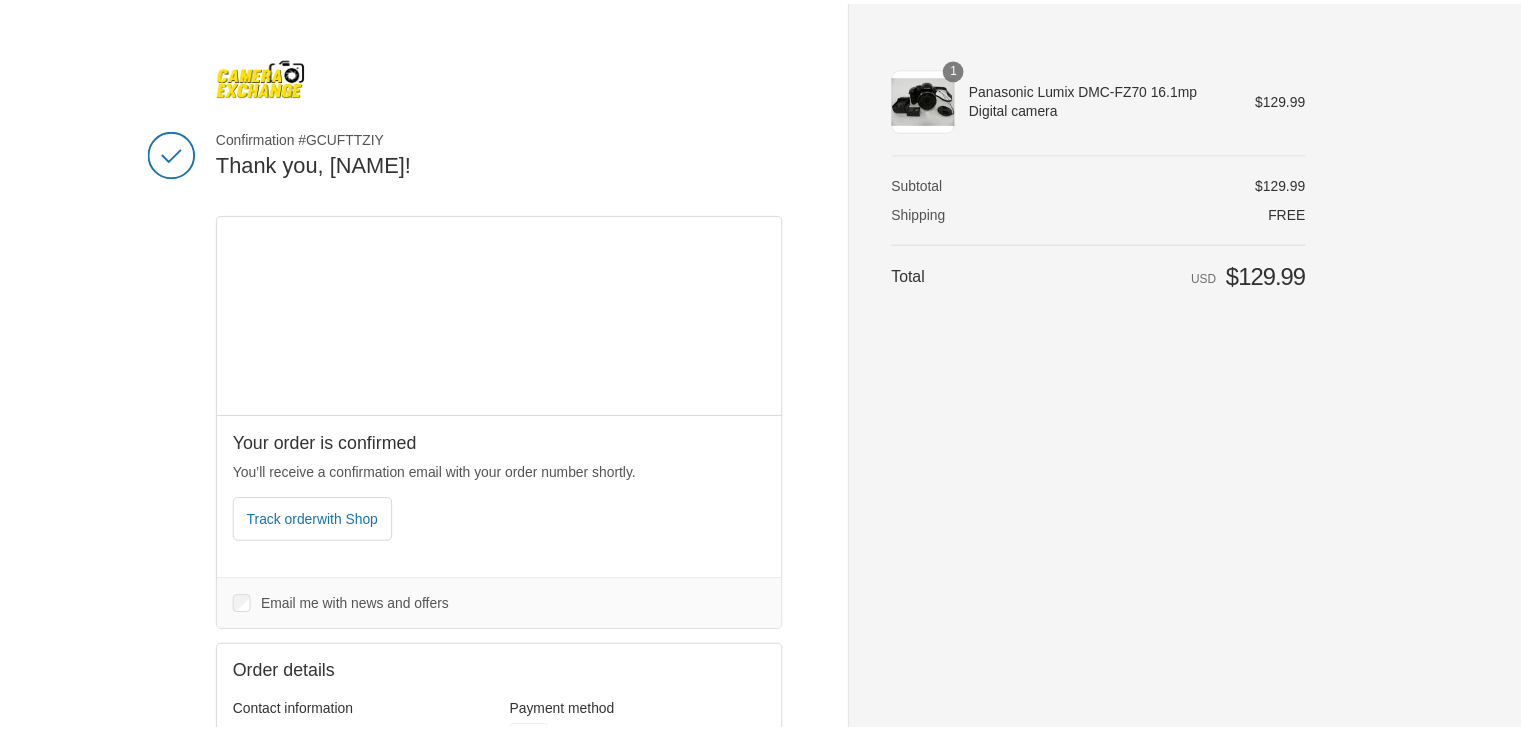 scroll, scrollTop: 442, scrollLeft: 0, axis: vertical 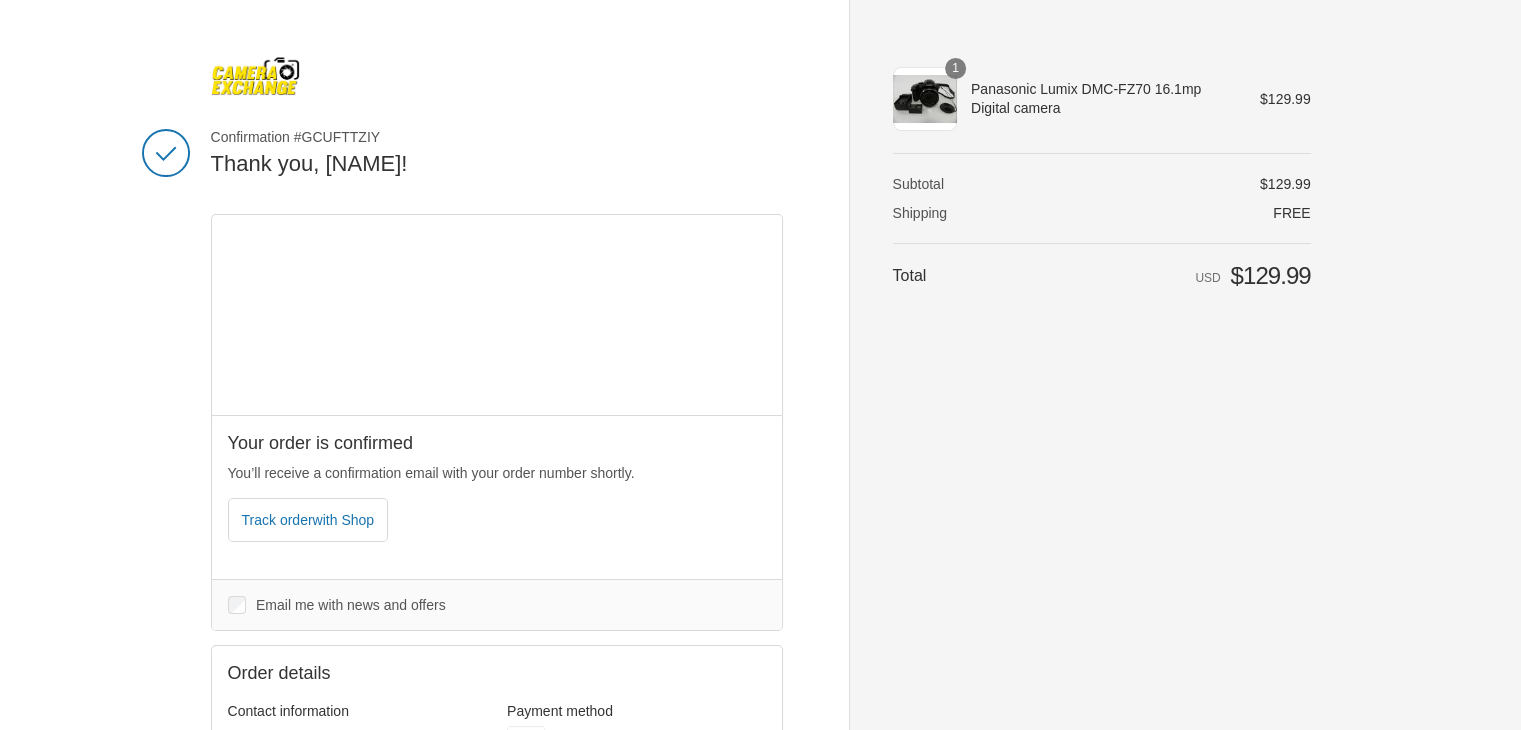 click on "Thank you for your purchase!
Confirmation #GCUFTTZIY
Thank you, Roger!
Your order is confirmed
You’ll receive a confirmation email with your order number shortly.
Track order  with Shop
Scan with your phone
Shop will send you real-time delivery updates once your order is shipped.
Items in this shipment" at bounding box center [760, 587] 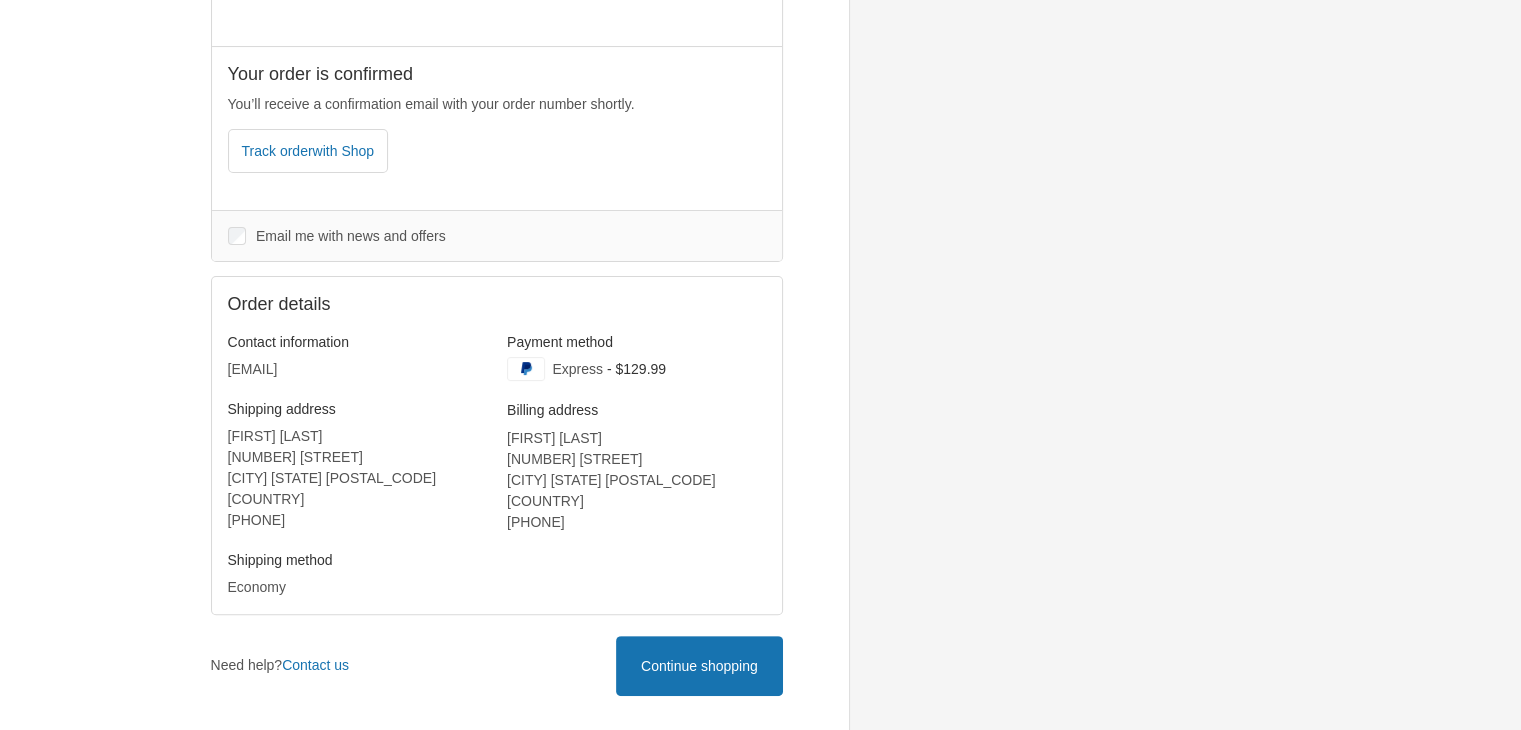 scroll, scrollTop: 442, scrollLeft: 0, axis: vertical 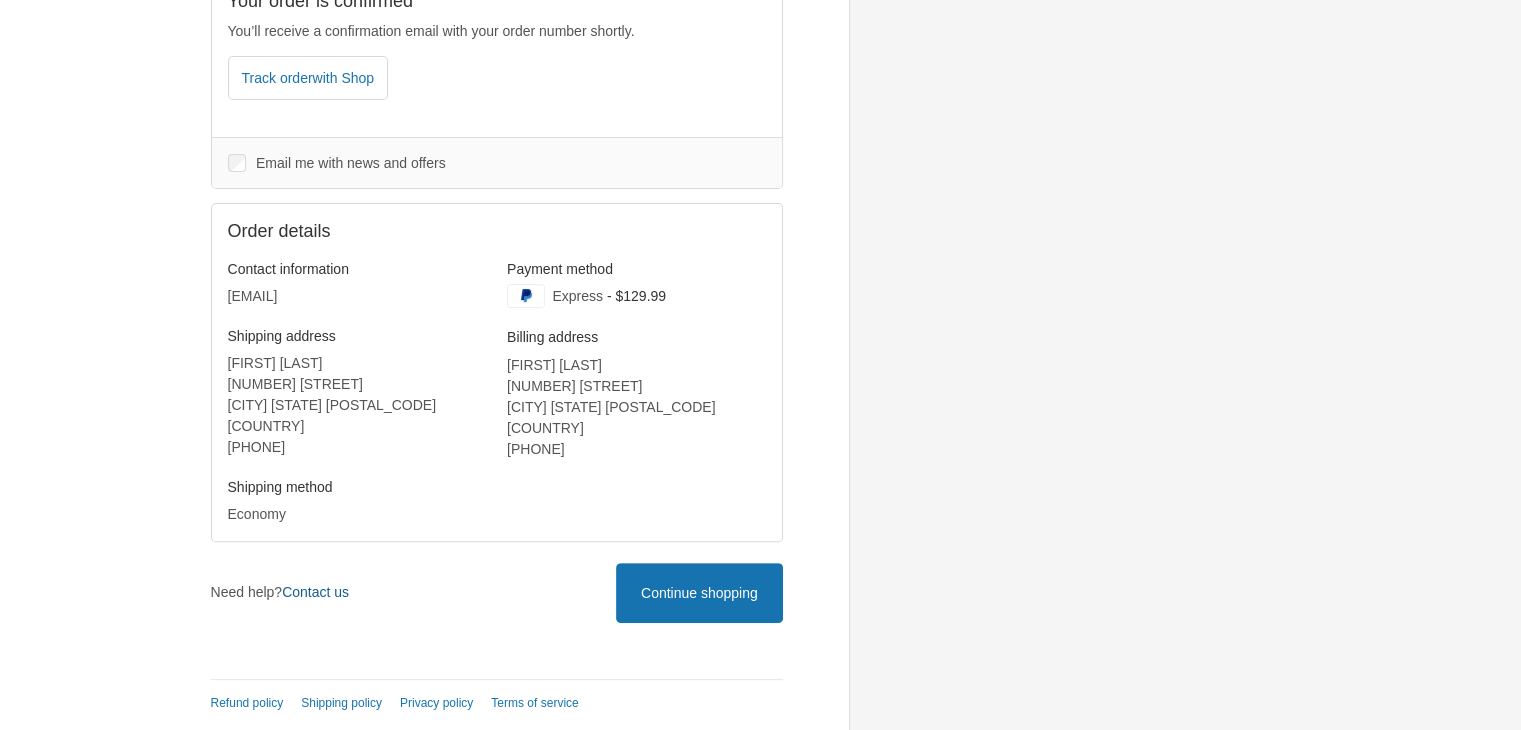 click on "Contact us" at bounding box center (315, 592) 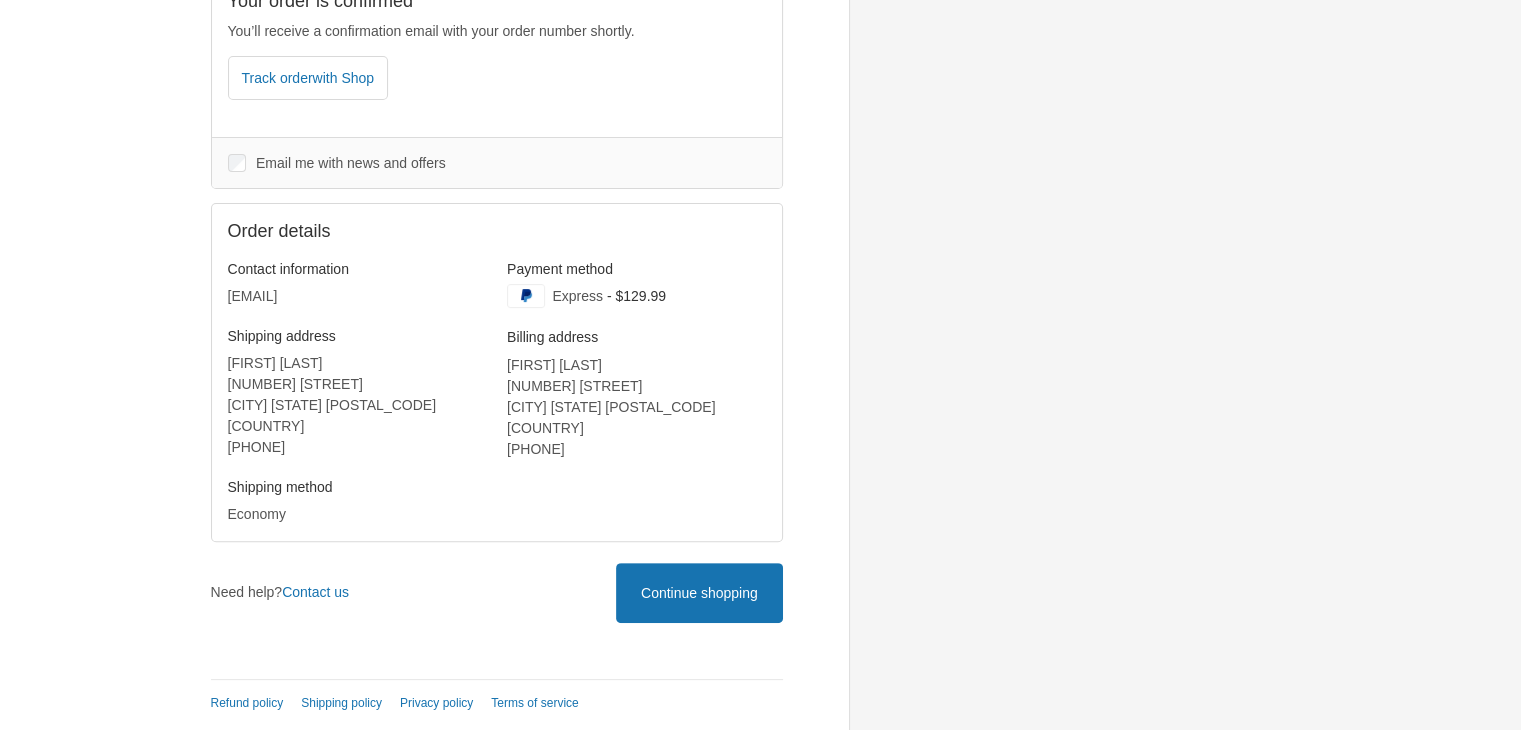 click on "Confirmation #GCUFTTZIY
Thank you, Roger!
Your order is confirmed
You’ll receive a confirmation email with your order number shortly.
Track order  with Shop
Scan with your phone
Shop will send you real-time delivery updates once your order is shipped.
Items in this shipment
Product image
Description
Quantity" at bounding box center [497, 182] 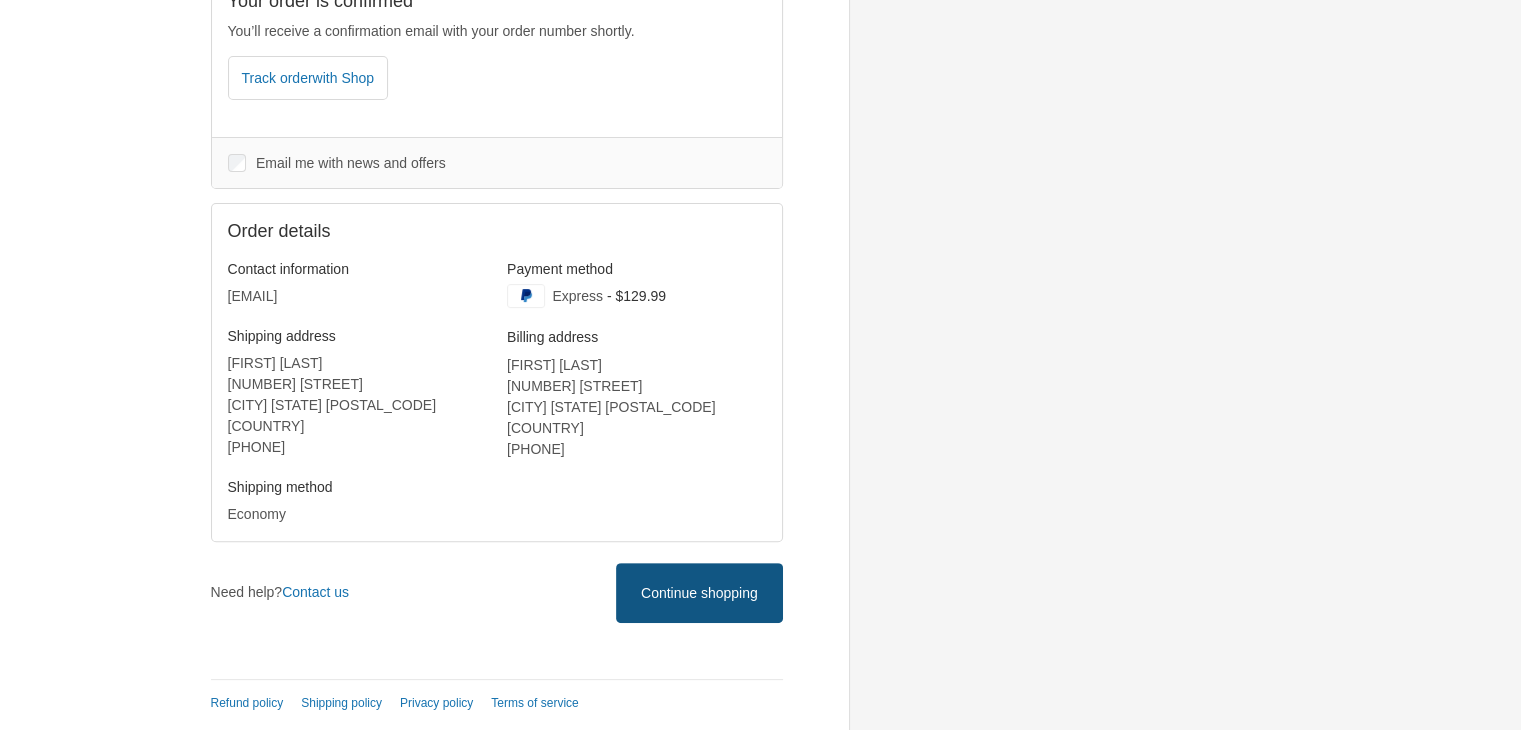 click on "Continue shopping" at bounding box center (699, 593) 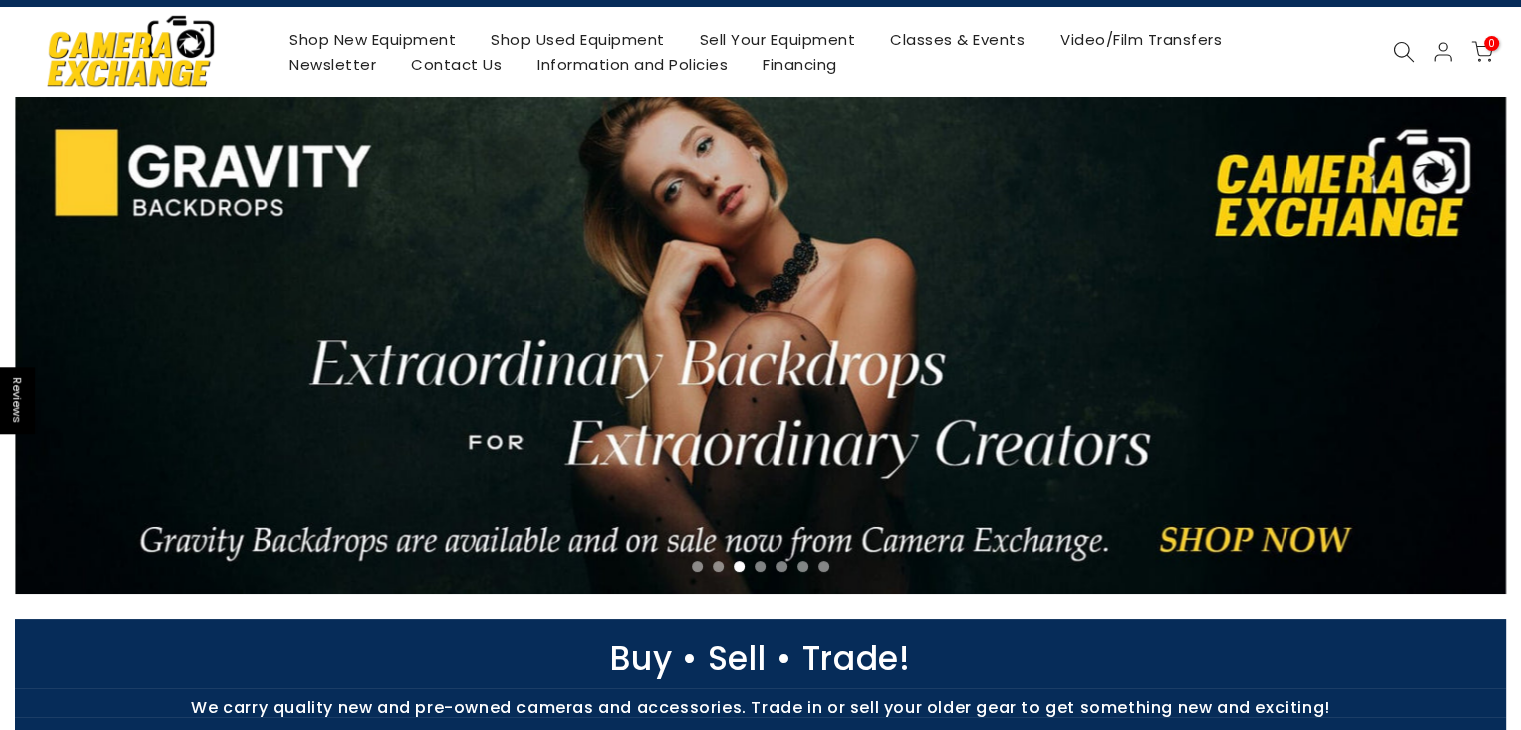 scroll, scrollTop: 0, scrollLeft: 0, axis: both 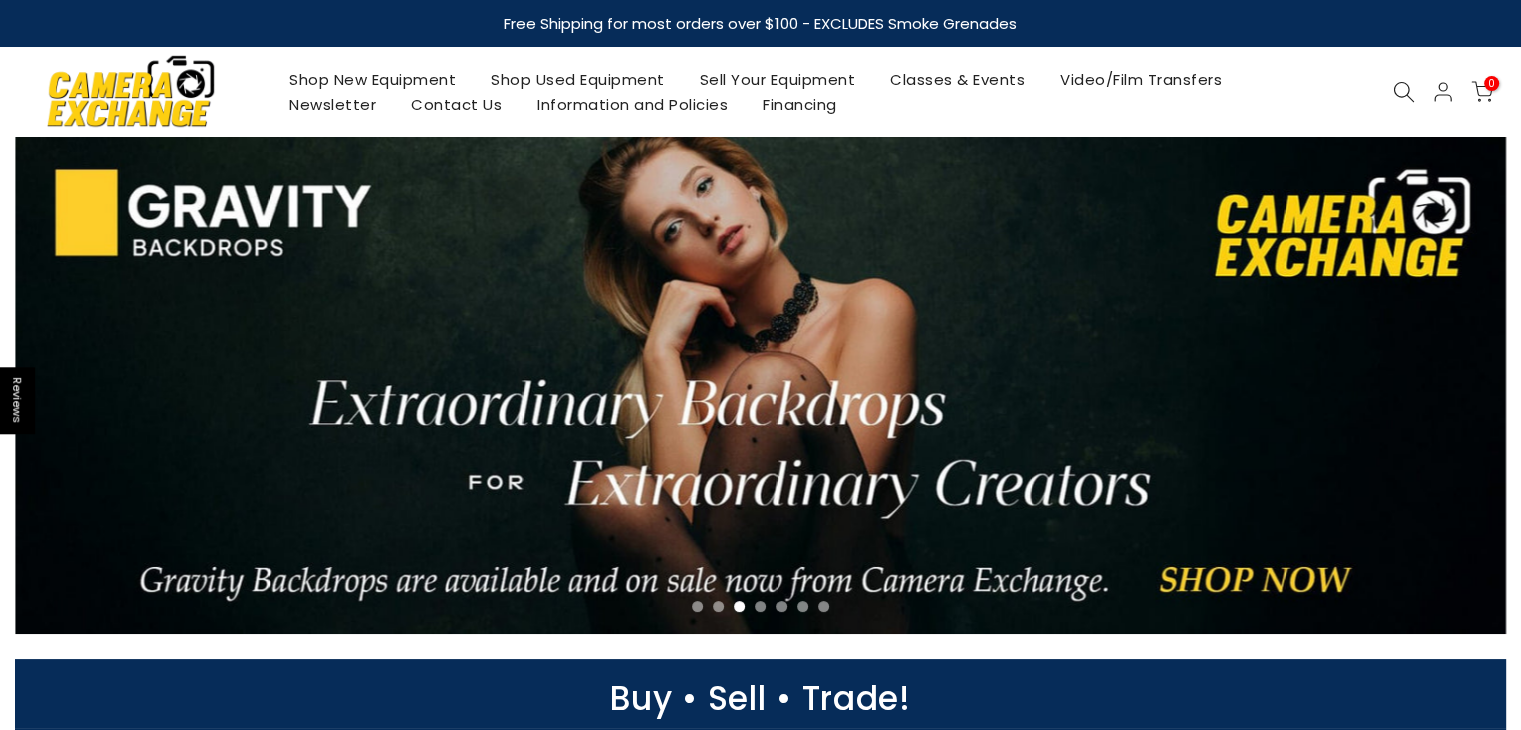 click on "Shop Used Equipment" at bounding box center [578, 79] 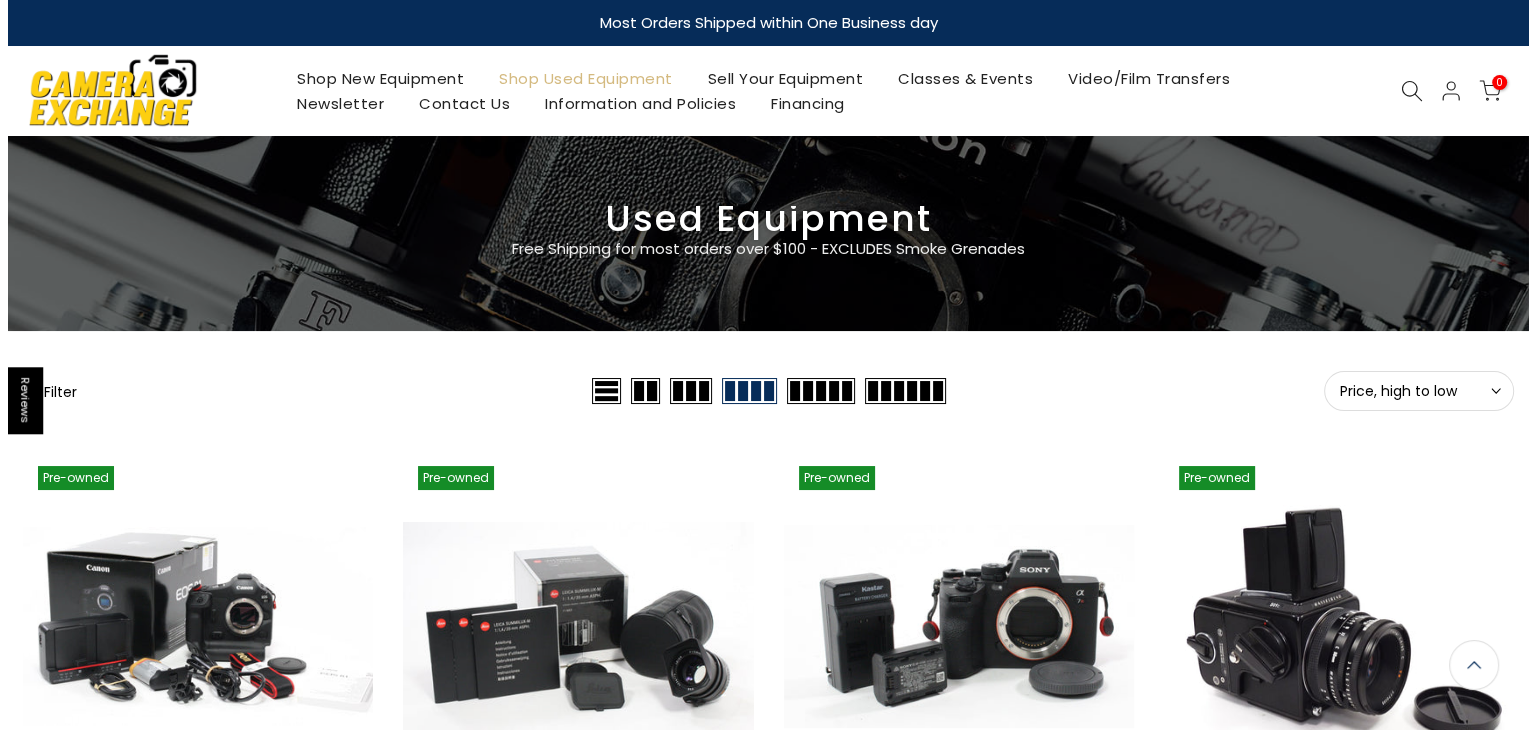 scroll, scrollTop: 0, scrollLeft: 0, axis: both 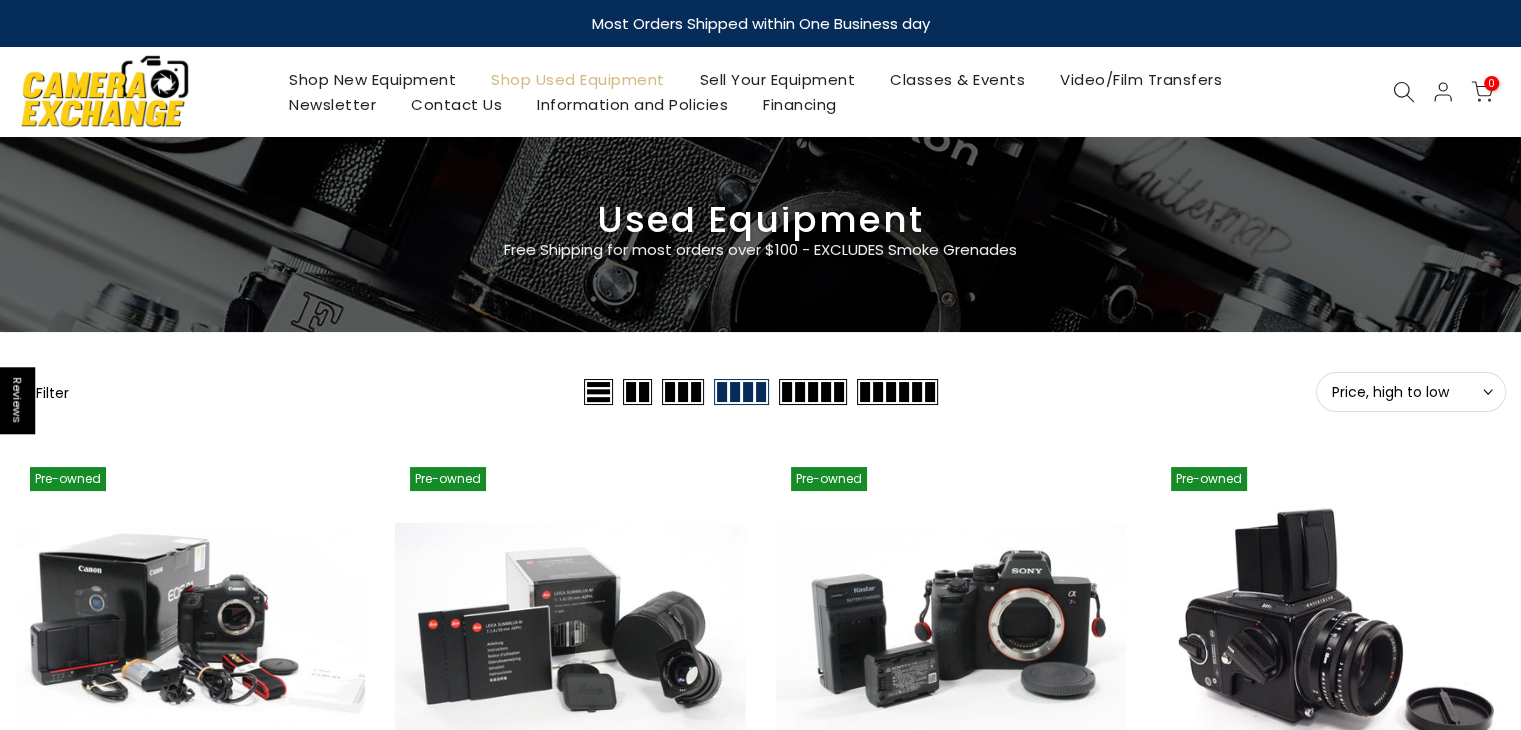 click 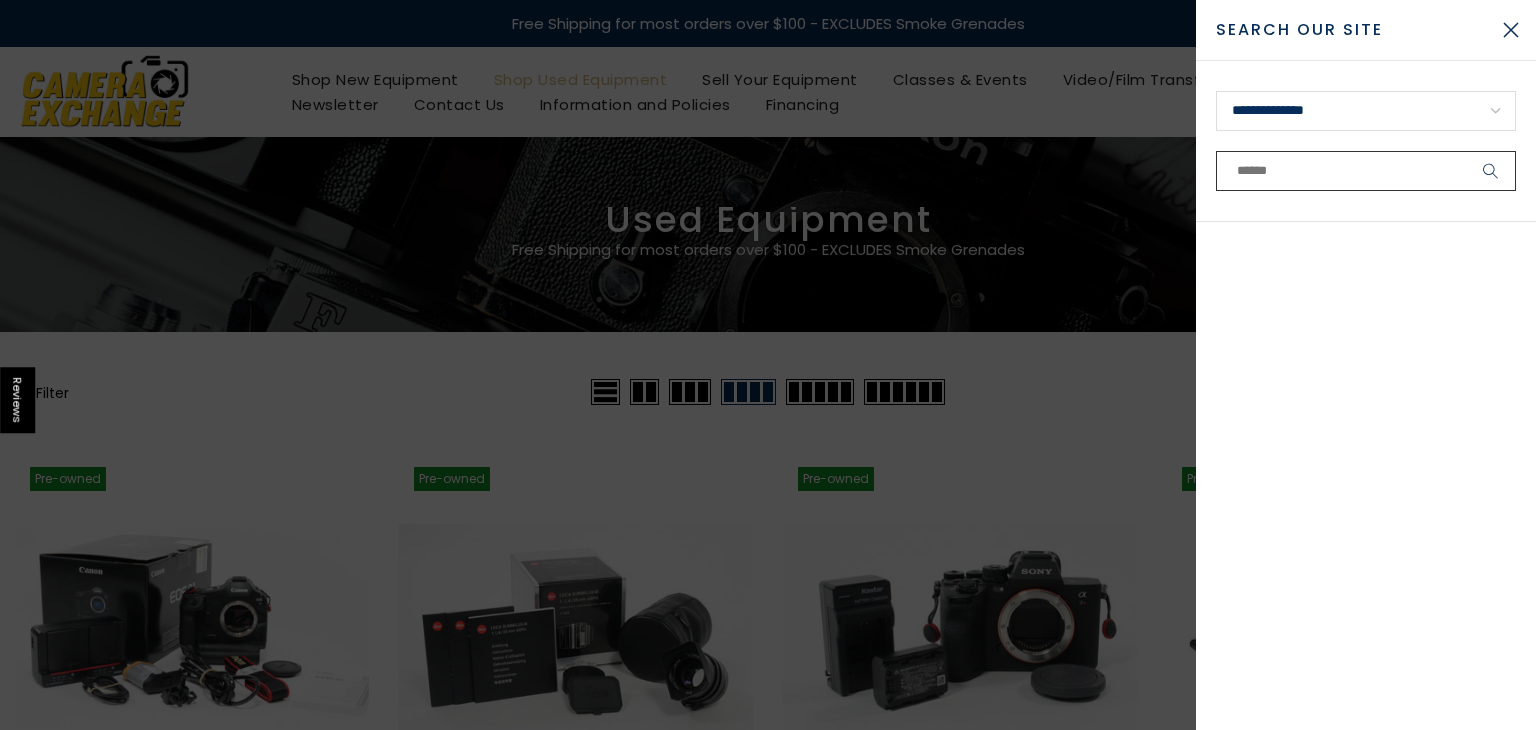click at bounding box center [1366, 171] 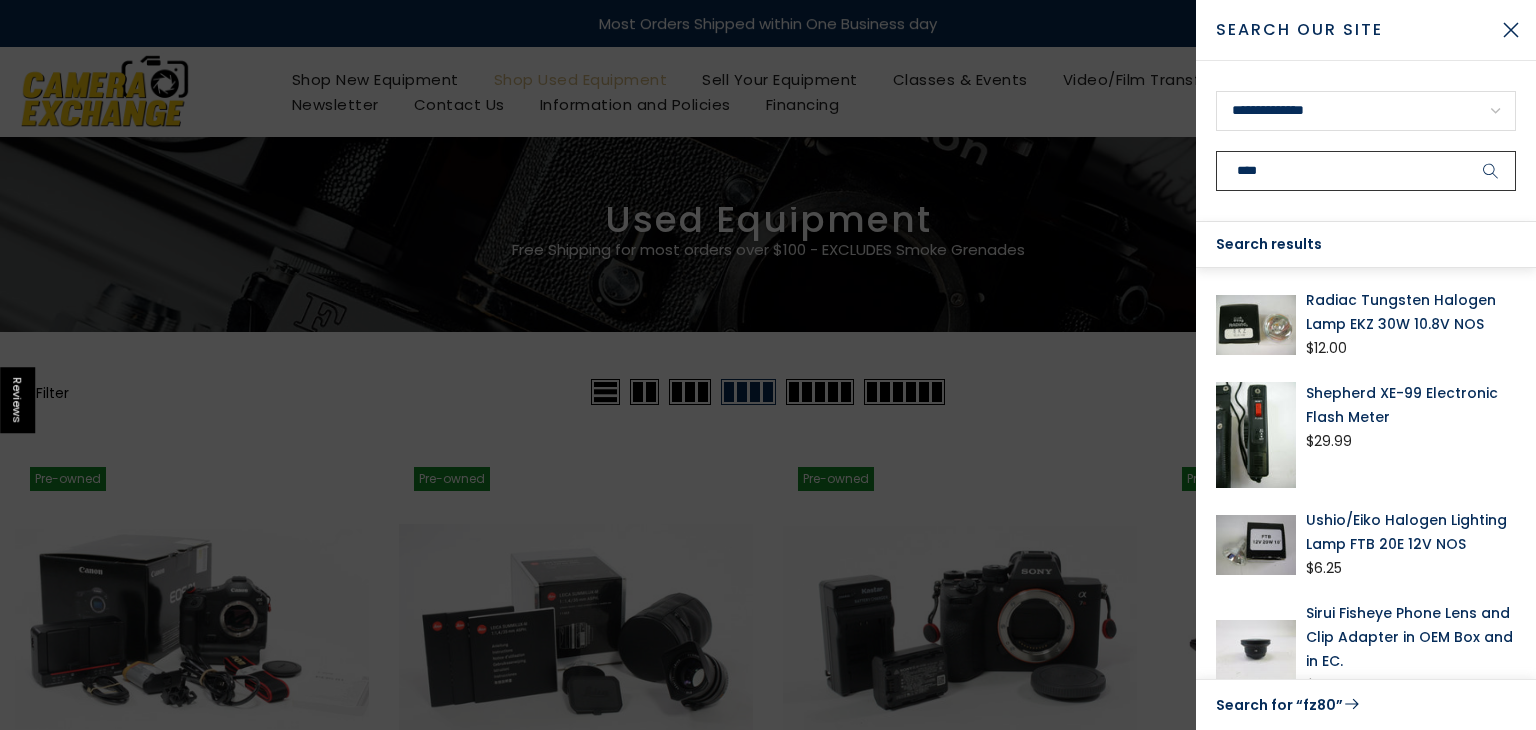 click on "****" at bounding box center [1366, 171] 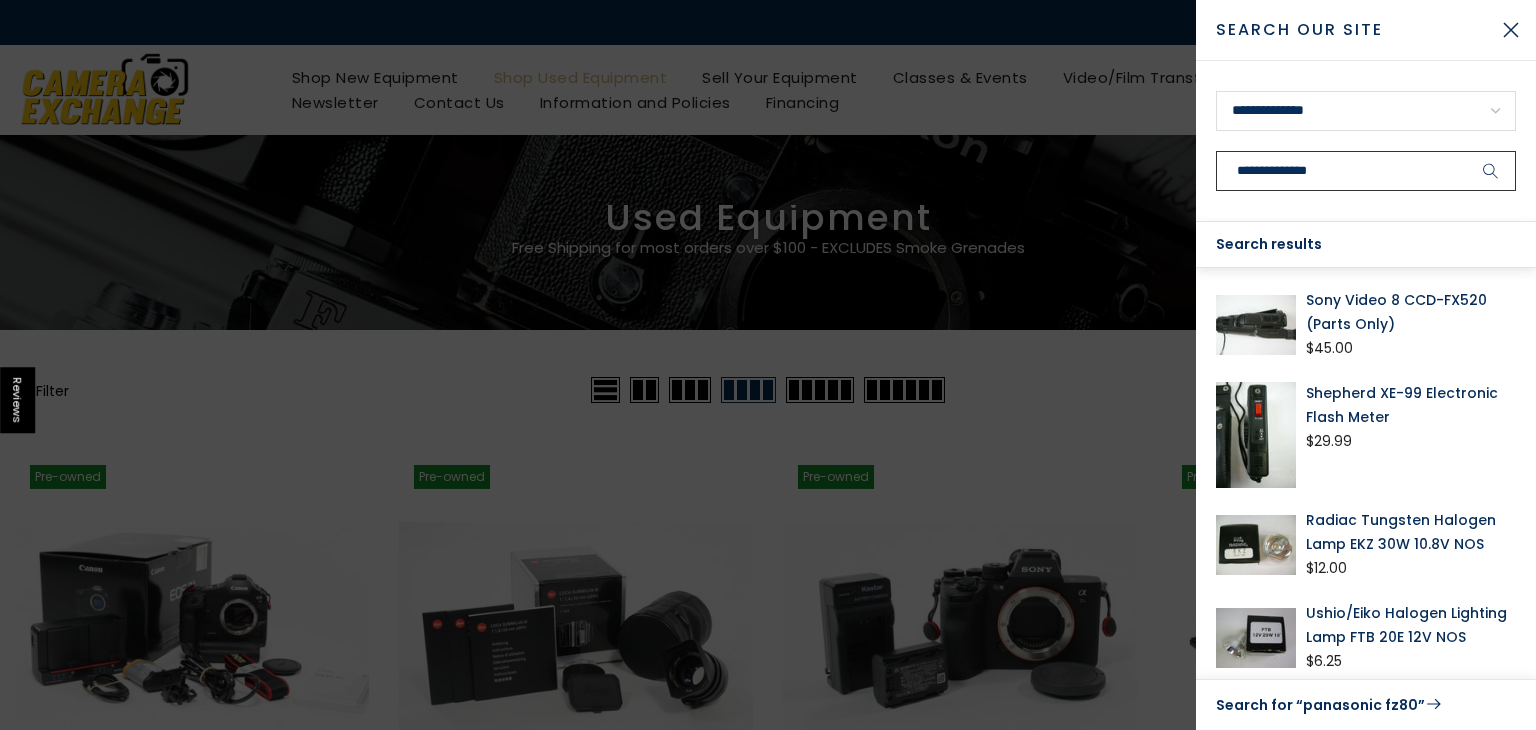 type on "**********" 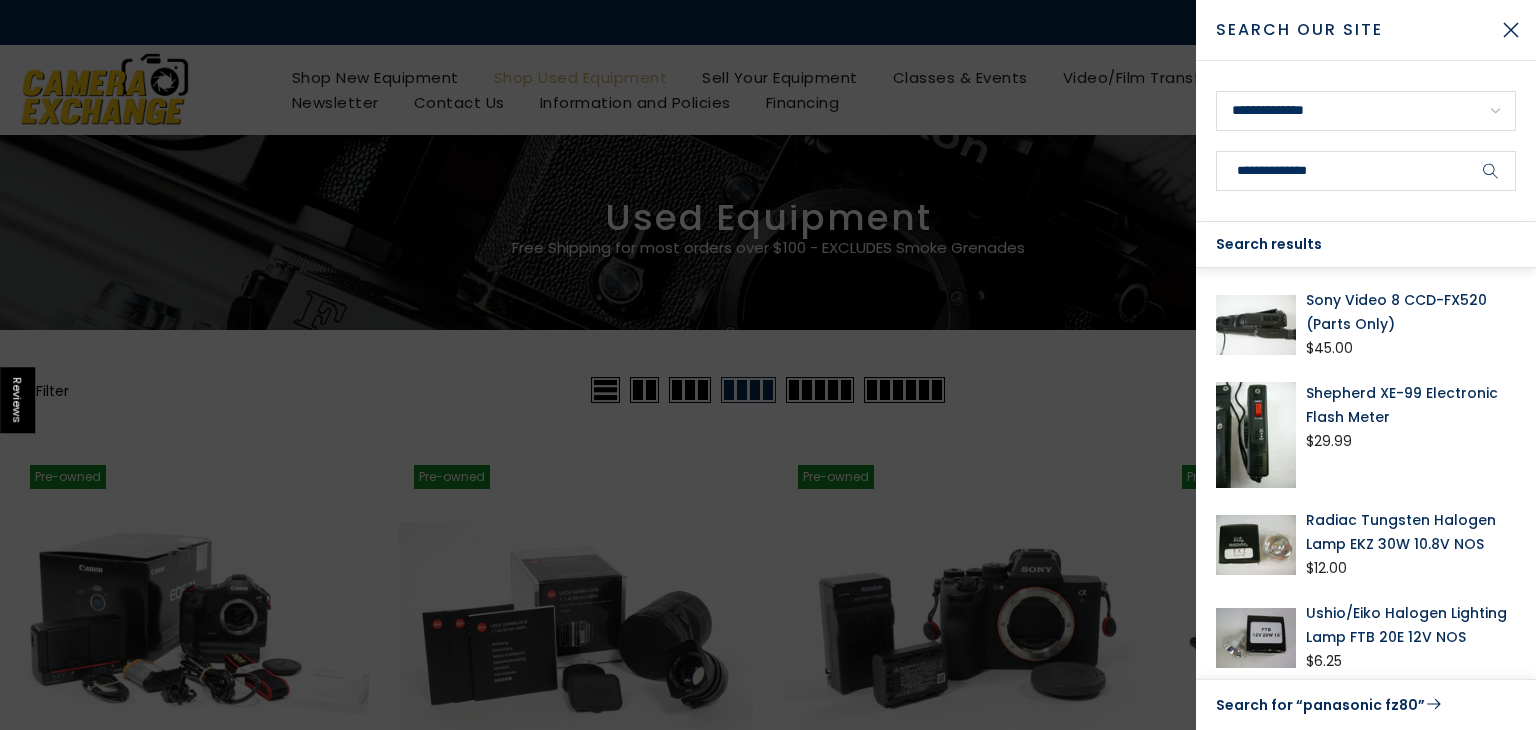 click 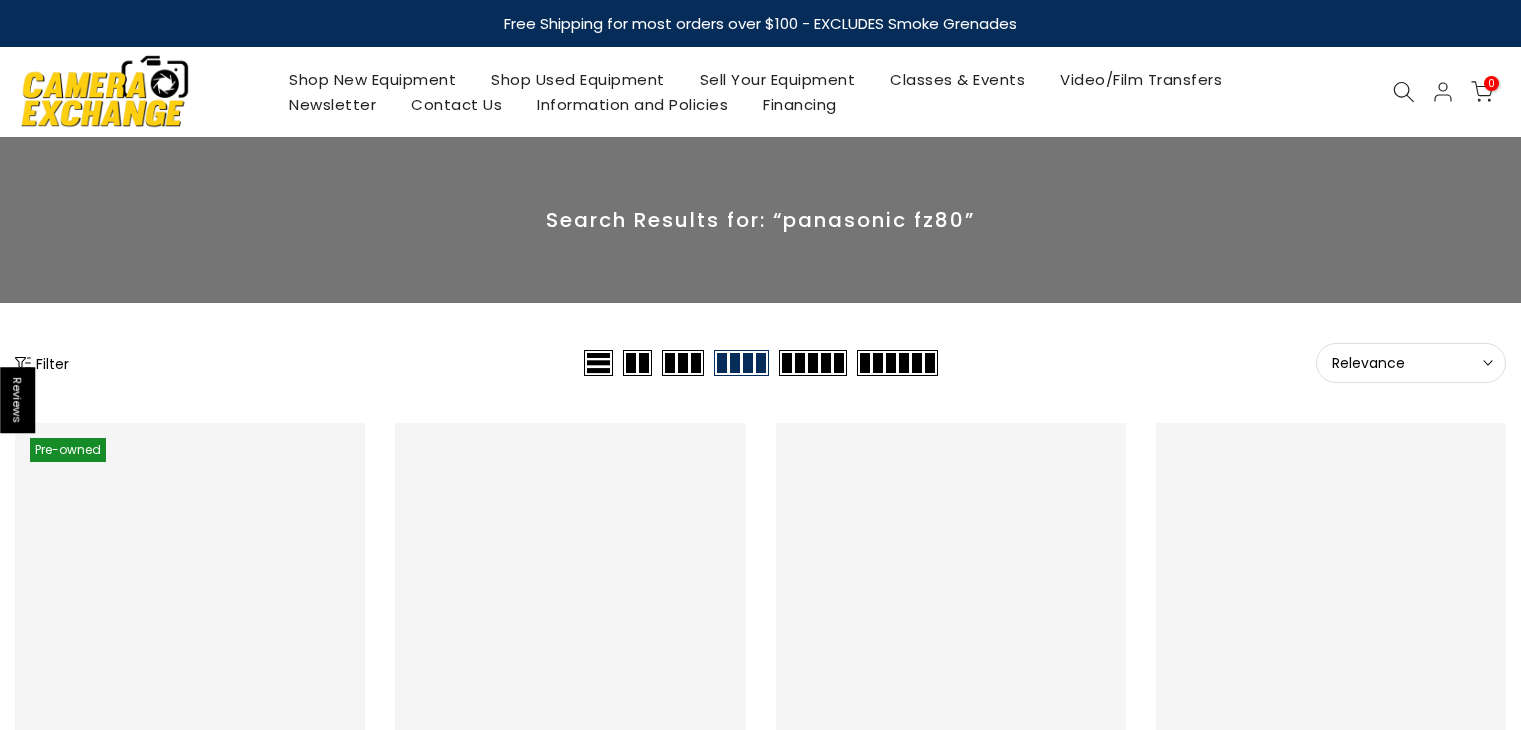 scroll, scrollTop: 0, scrollLeft: 0, axis: both 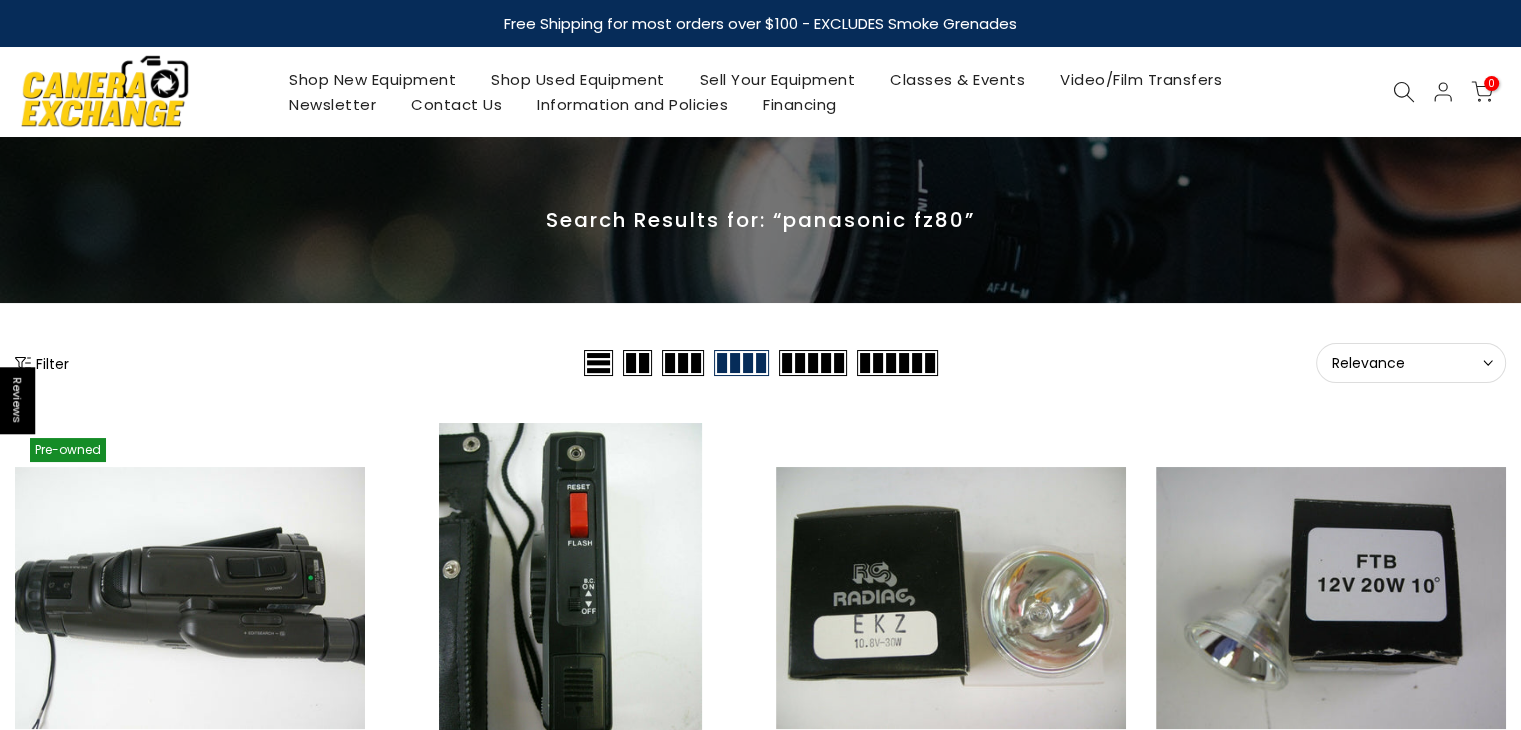 click 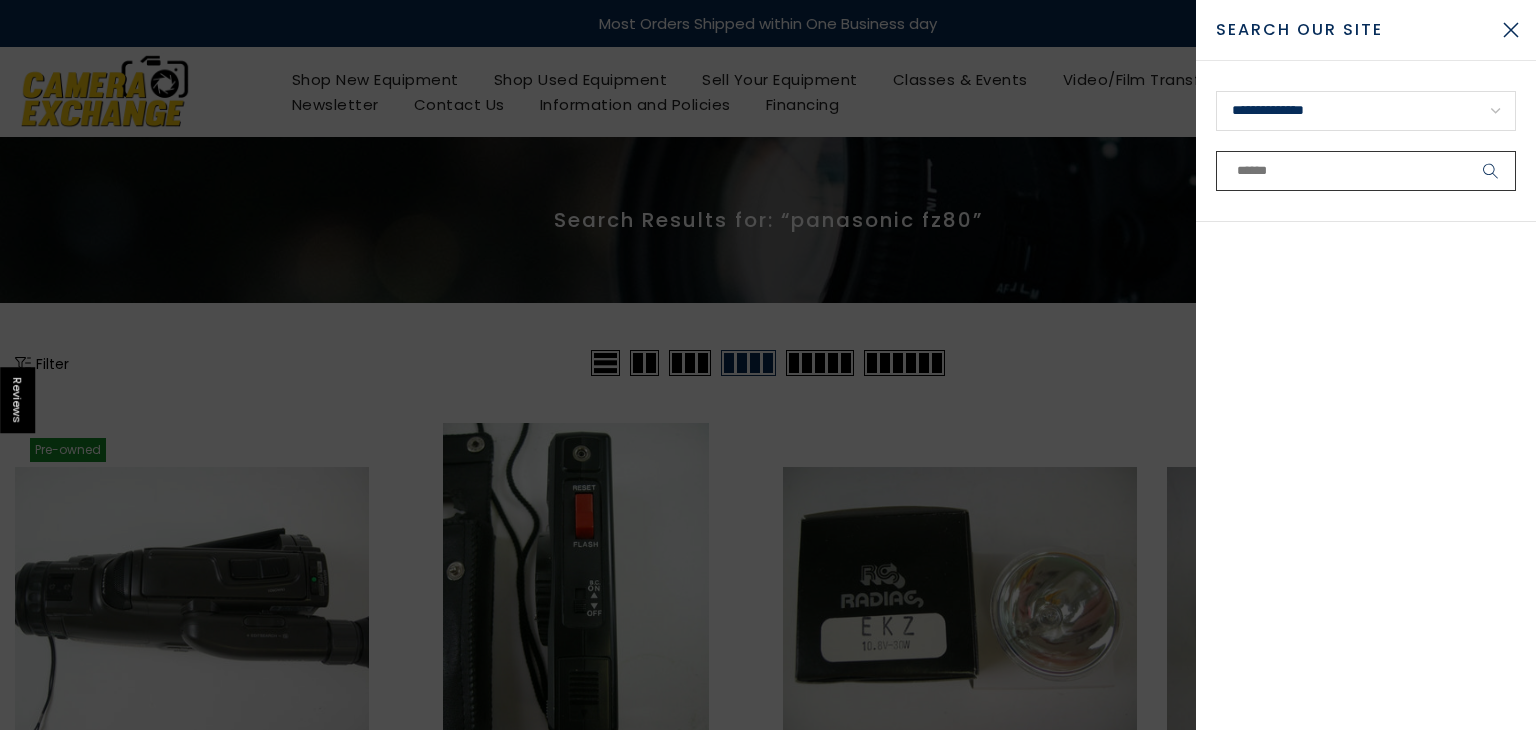 click at bounding box center [1366, 171] 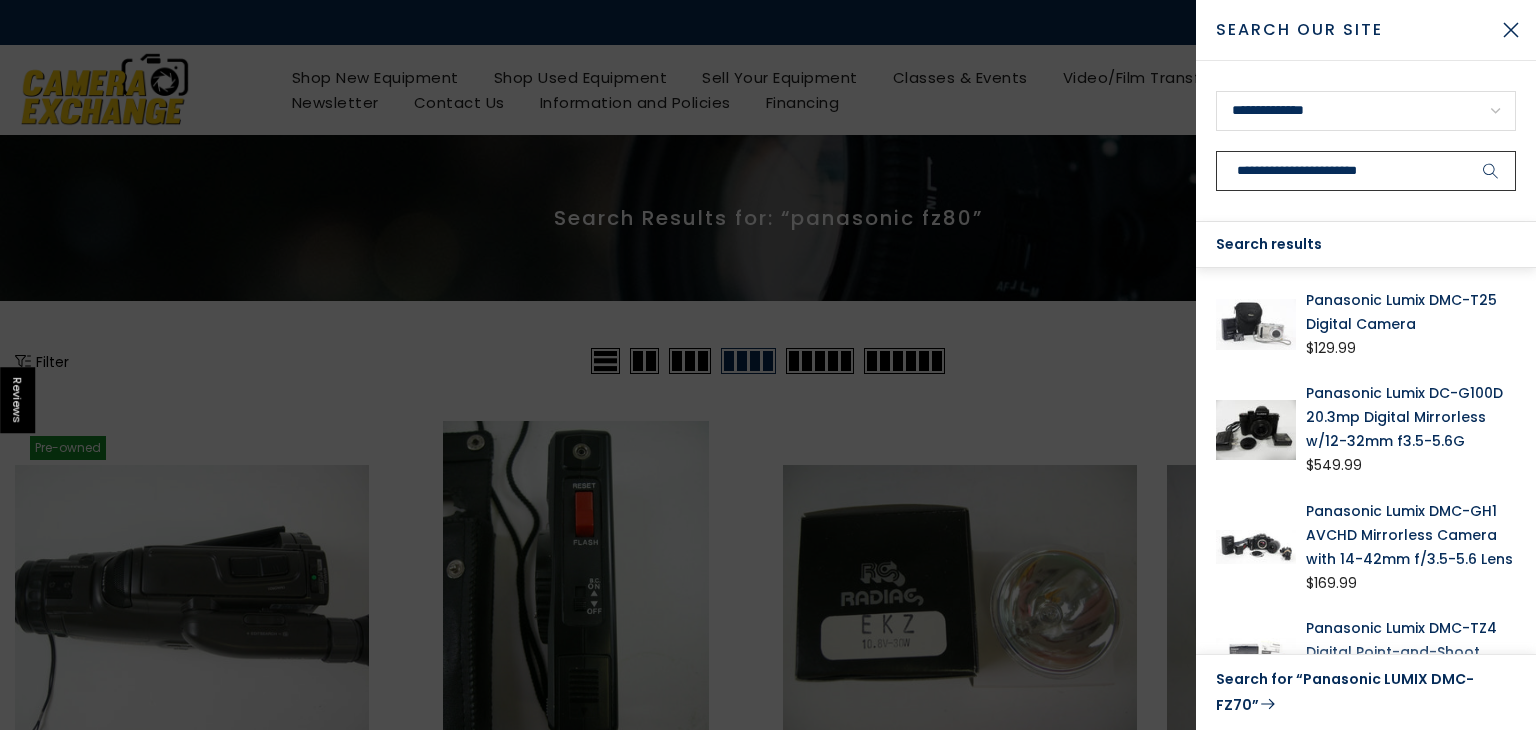 click on "**********" at bounding box center [1366, 171] 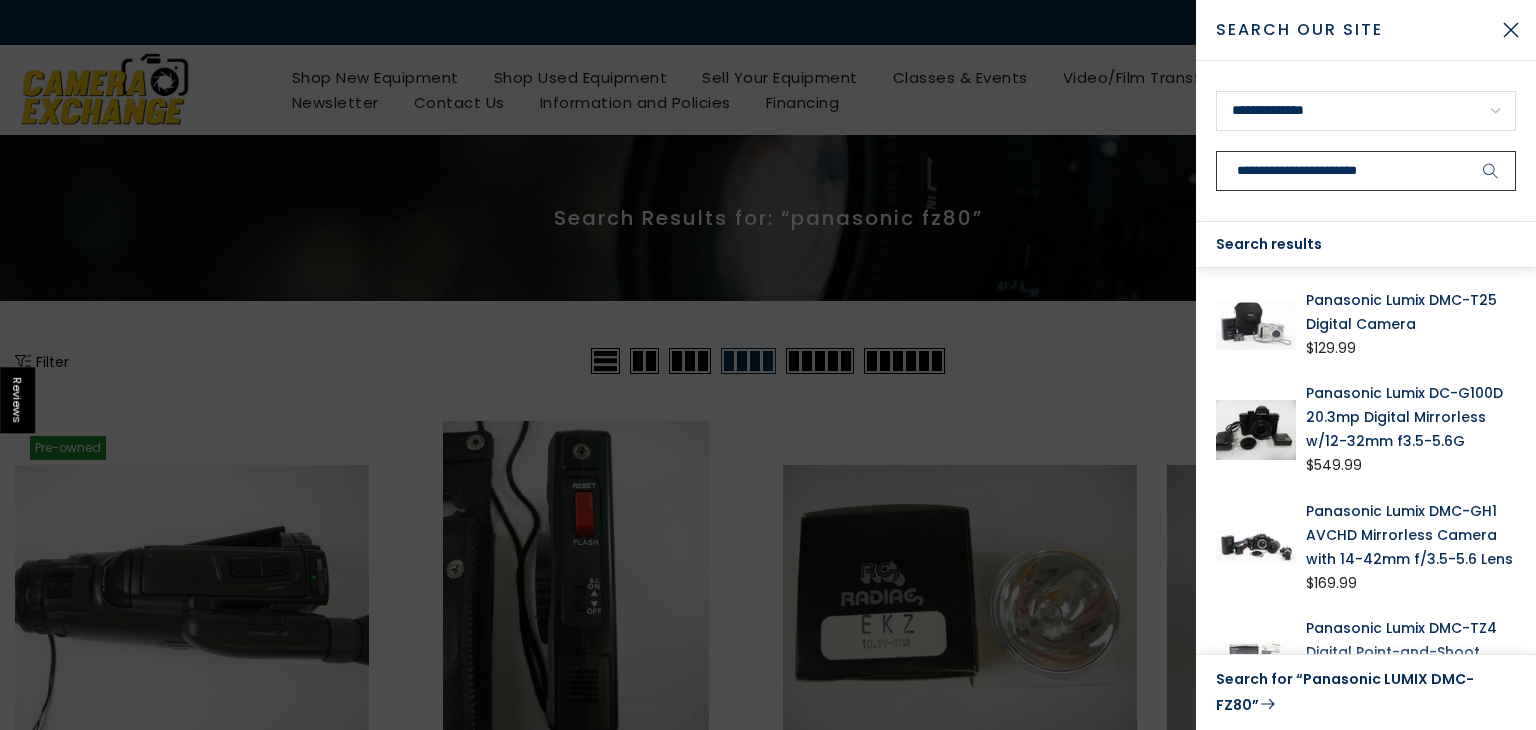 type on "**********" 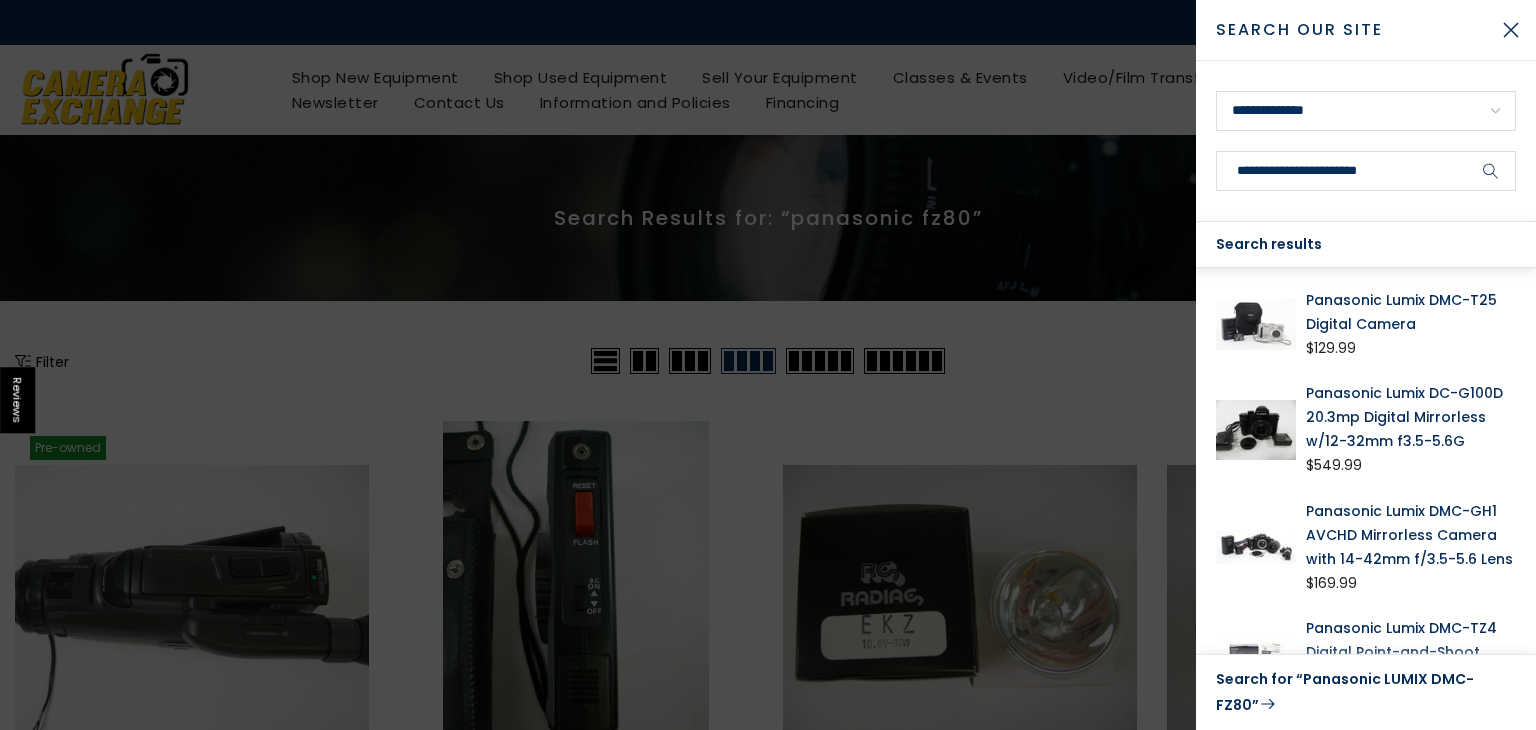 click on "Panasonic Lumix DC-G100D 20.3mp Digital Mirrorless w/12-32mm f3.5-5.6G" at bounding box center (1411, 417) 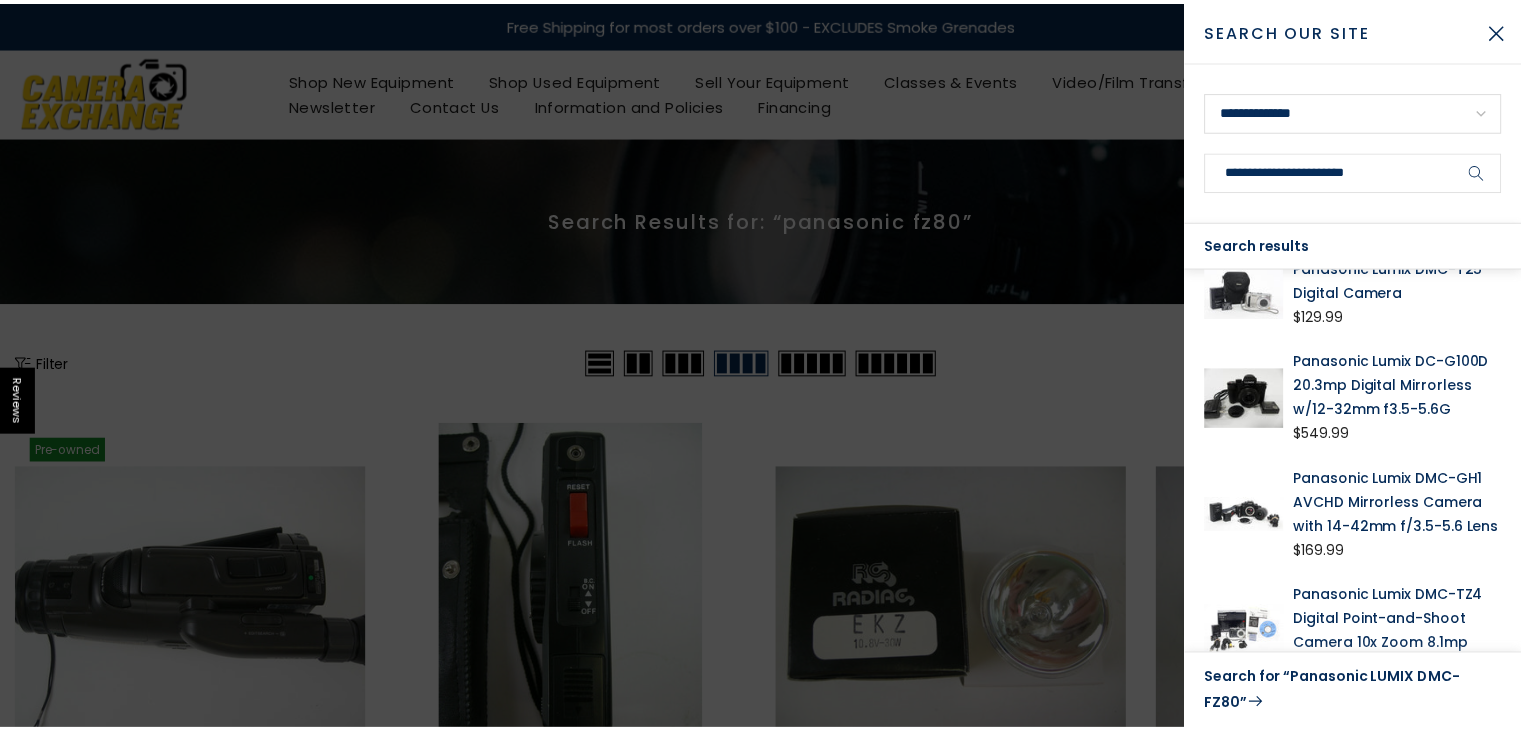 scroll, scrollTop: 0, scrollLeft: 0, axis: both 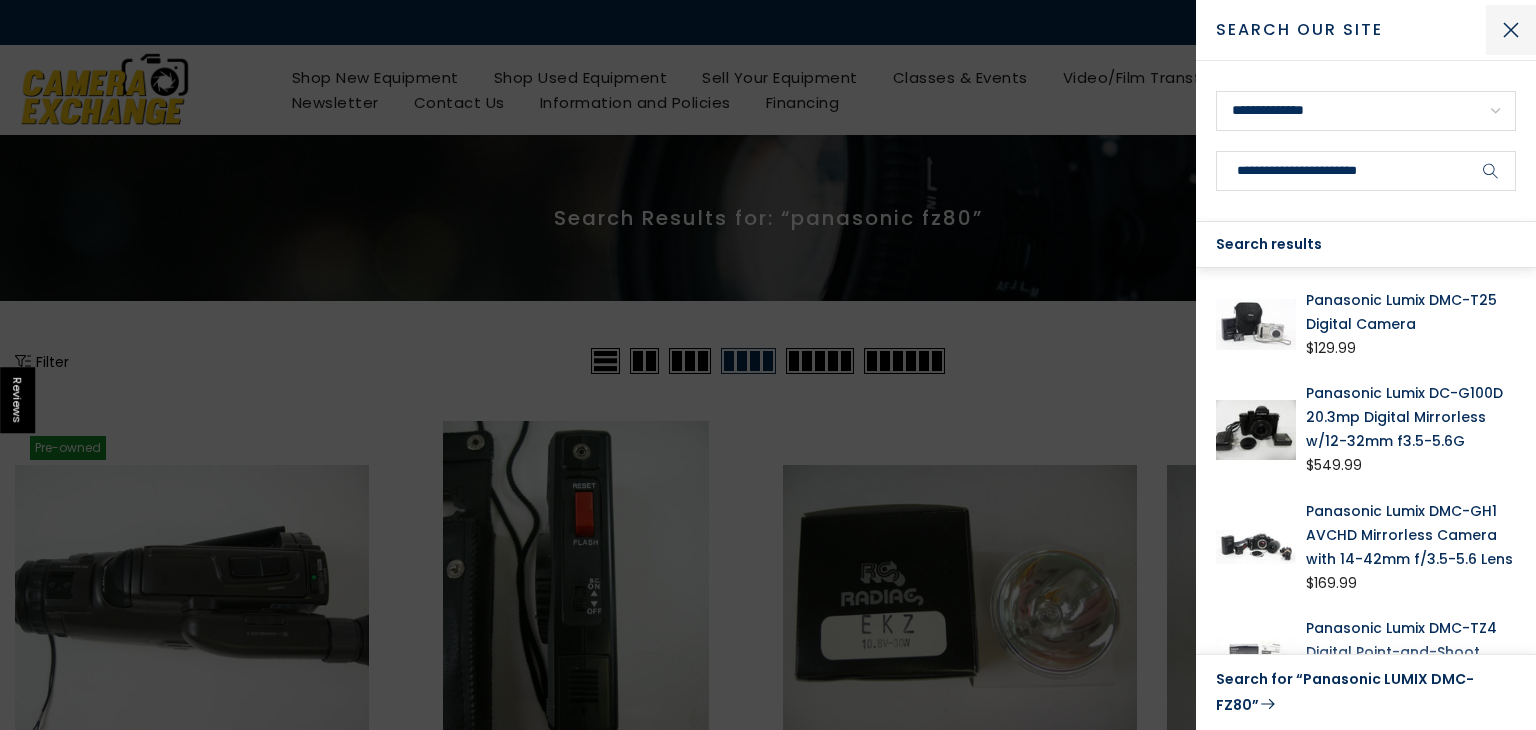 click at bounding box center [1511, 30] 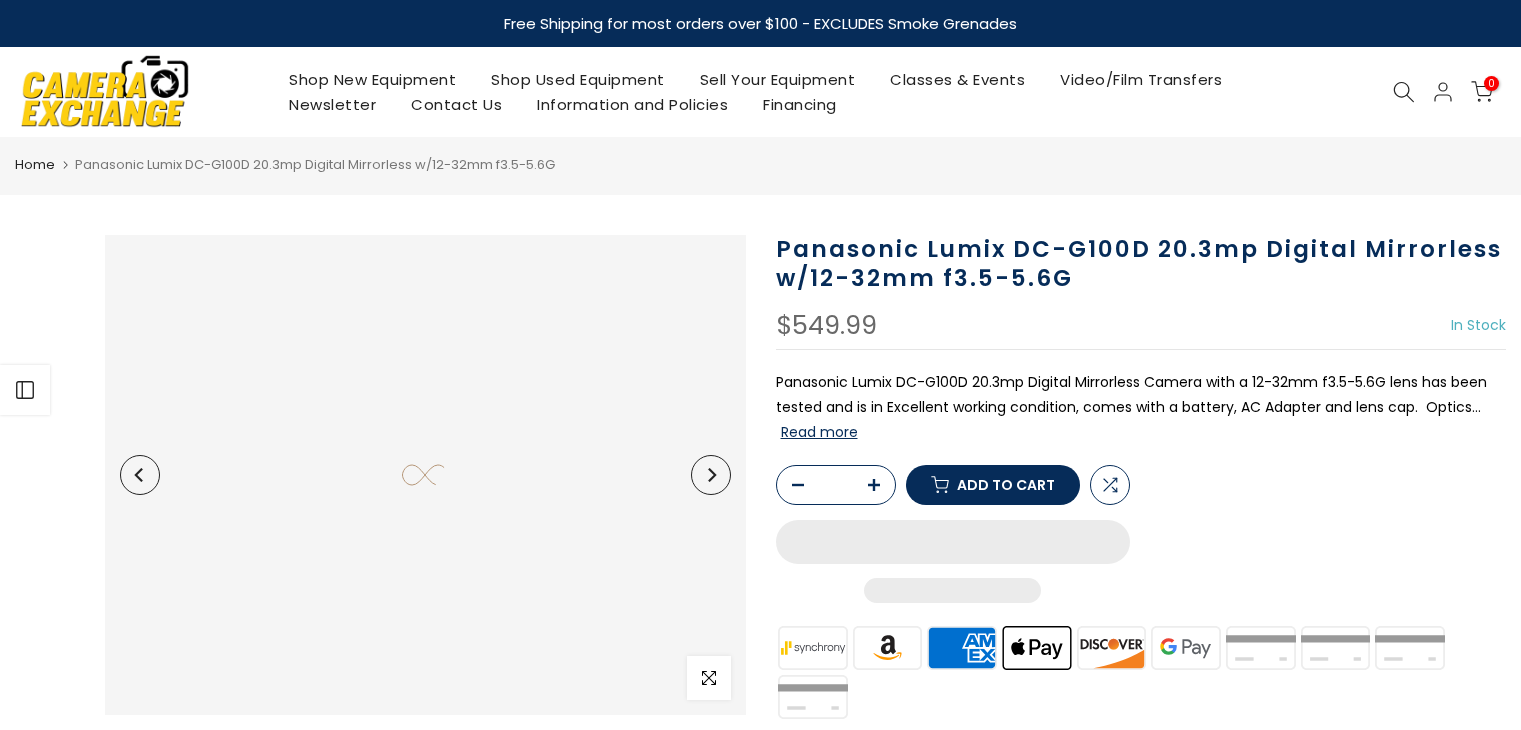 scroll, scrollTop: 0, scrollLeft: 0, axis: both 